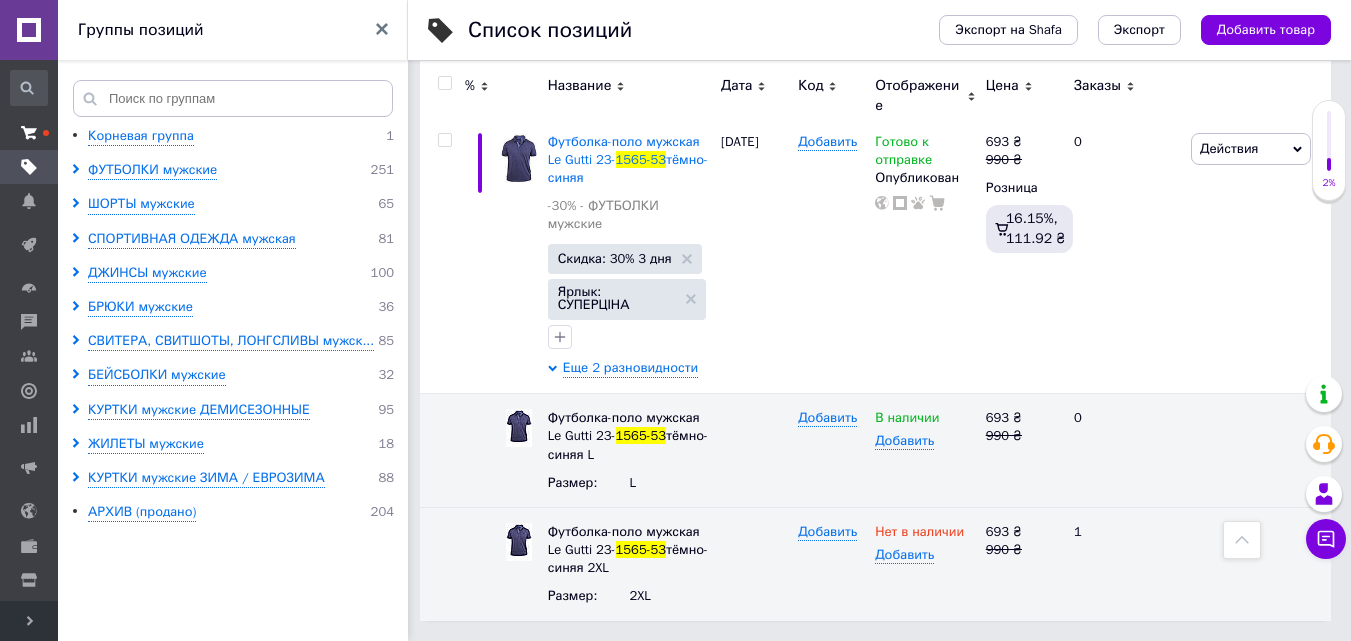 scroll, scrollTop: 335, scrollLeft: 0, axis: vertical 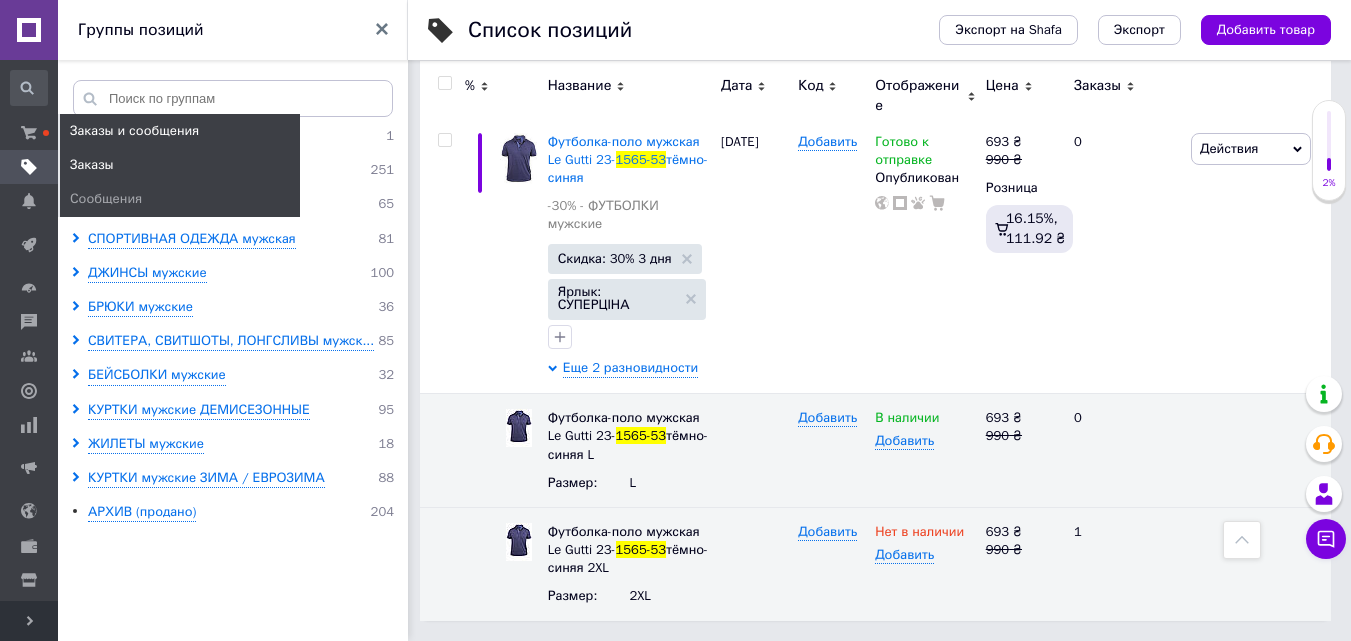 click on "Заказы" at bounding box center [92, 165] 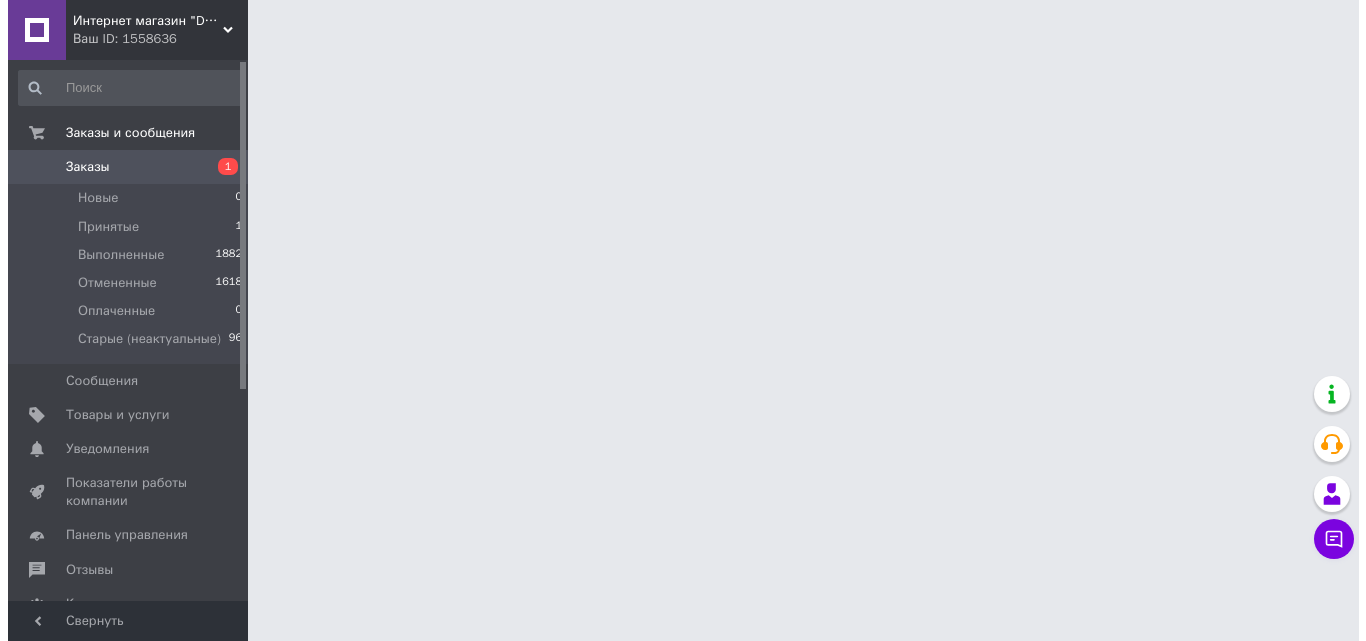 scroll, scrollTop: 0, scrollLeft: 0, axis: both 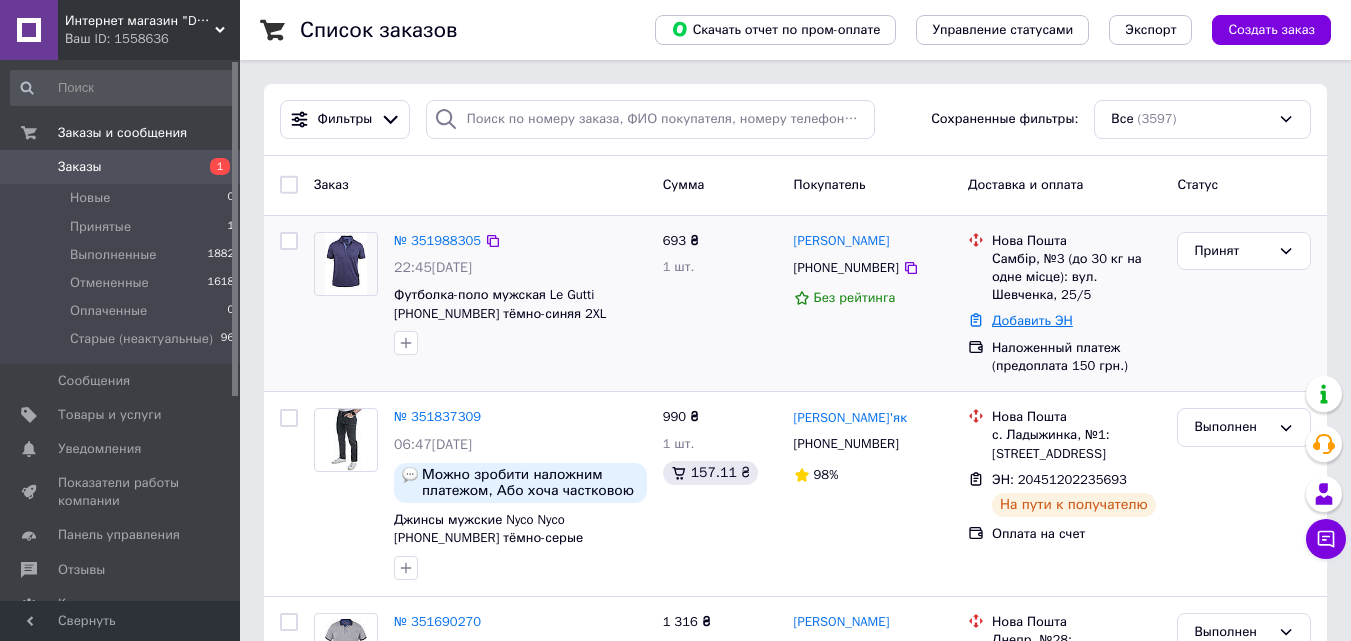click on "Добавить ЭН" at bounding box center [1032, 320] 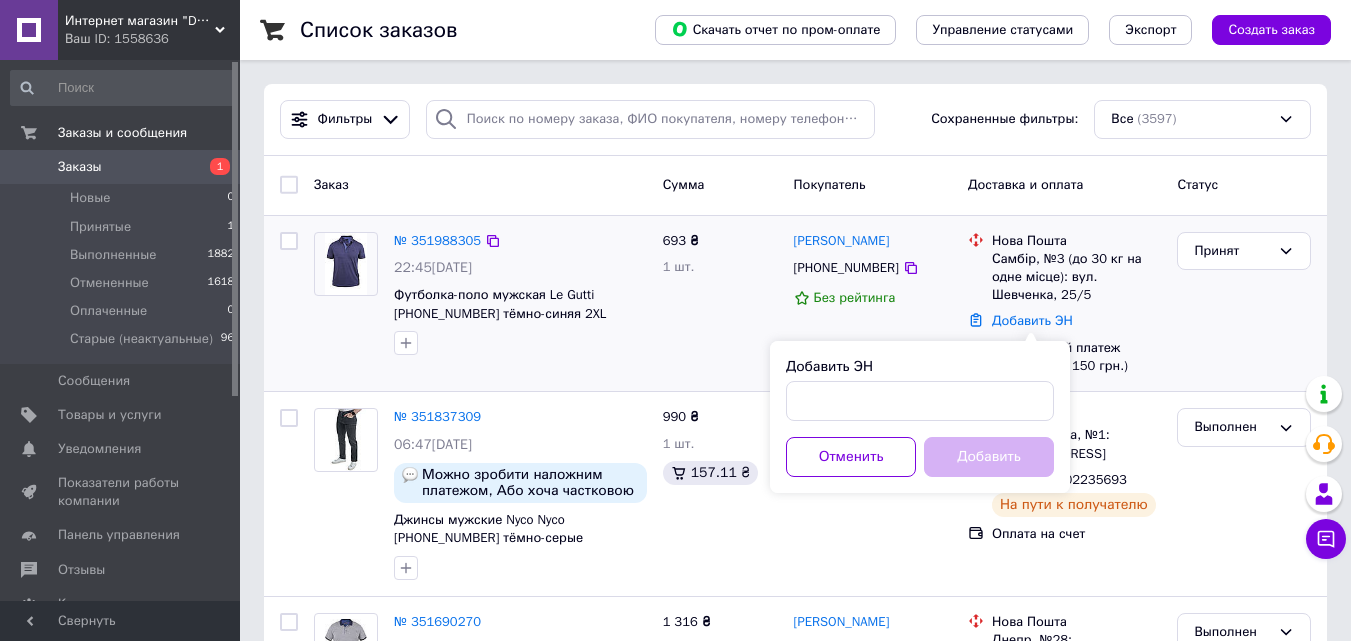 drag, startPoint x: 840, startPoint y: 396, endPoint x: 691, endPoint y: 344, distance: 157.81319 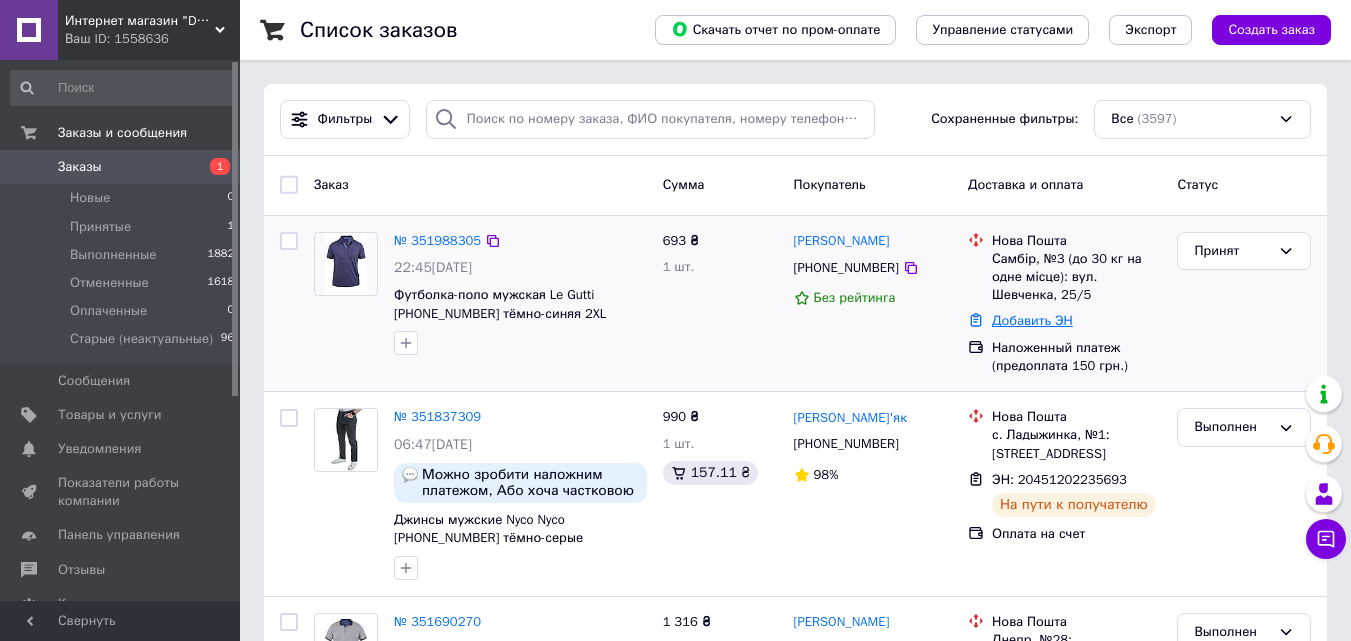 click on "Добавить ЭН" at bounding box center [1032, 320] 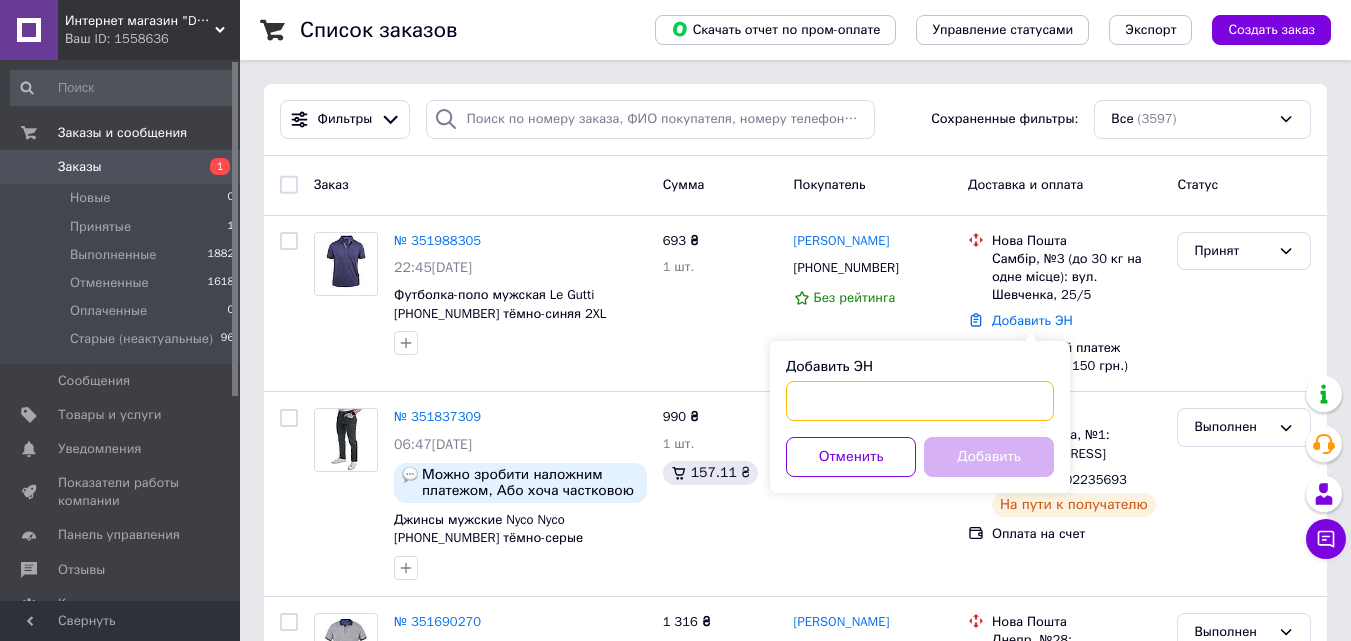 paste on "20451202973370" 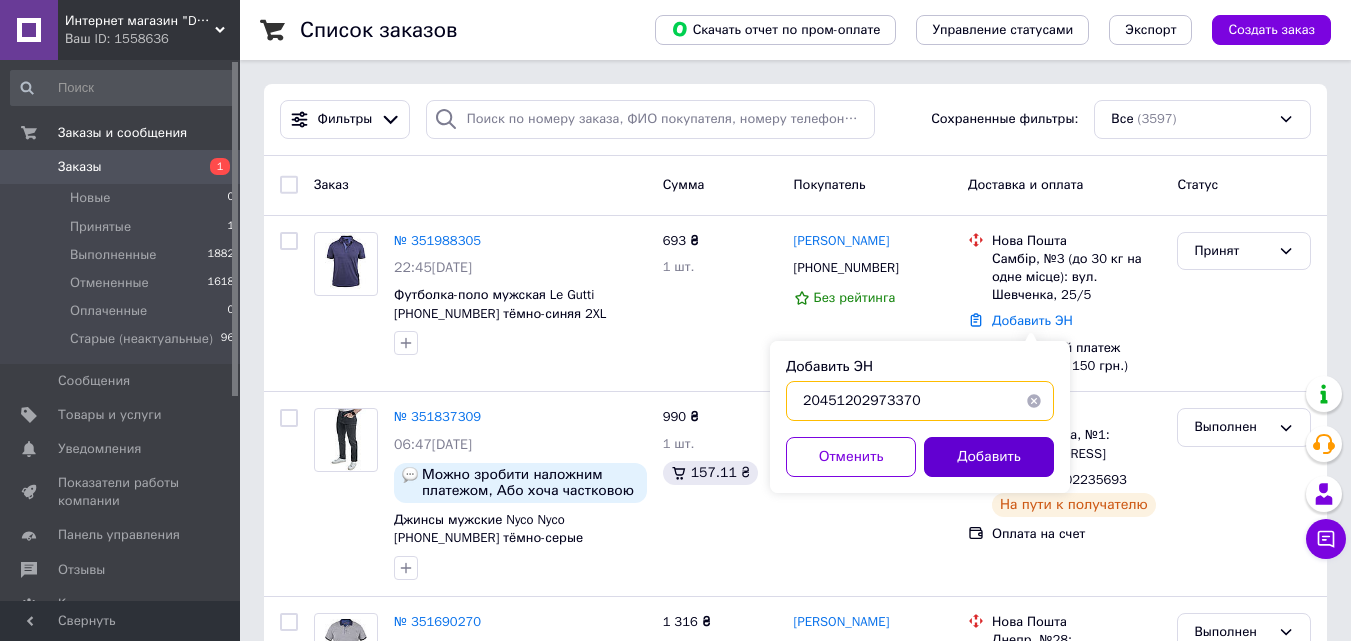 type on "20451202973370" 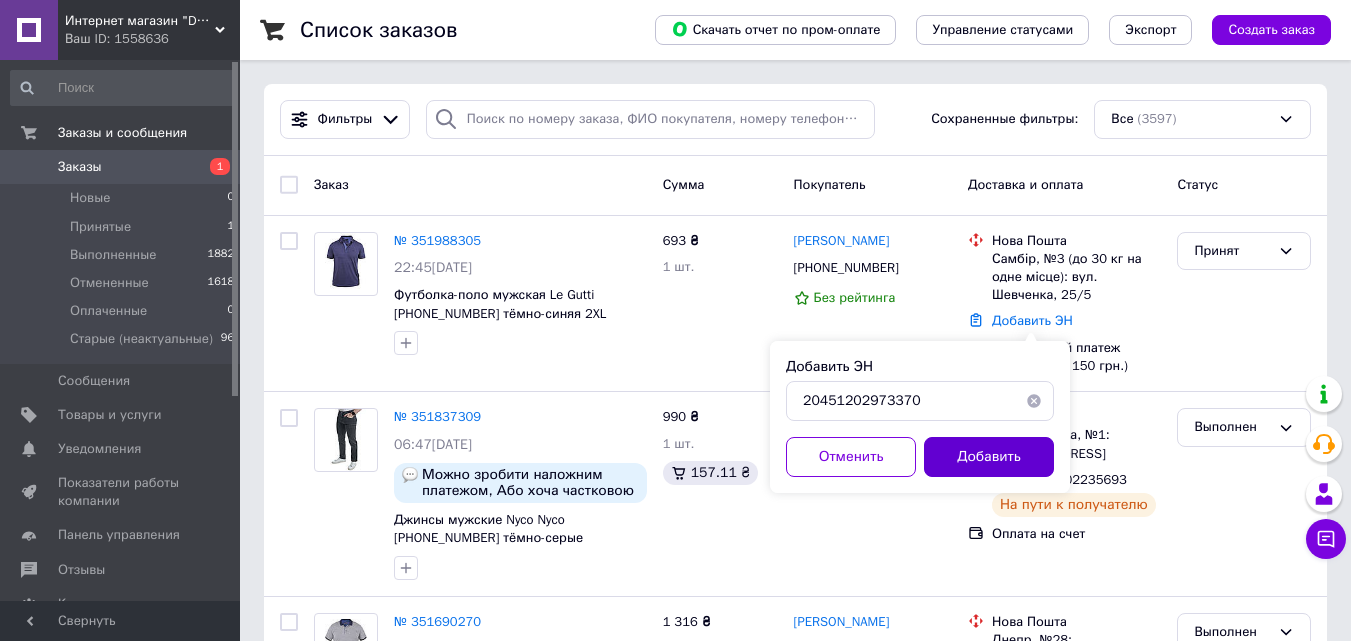 click on "Добавить" at bounding box center (989, 457) 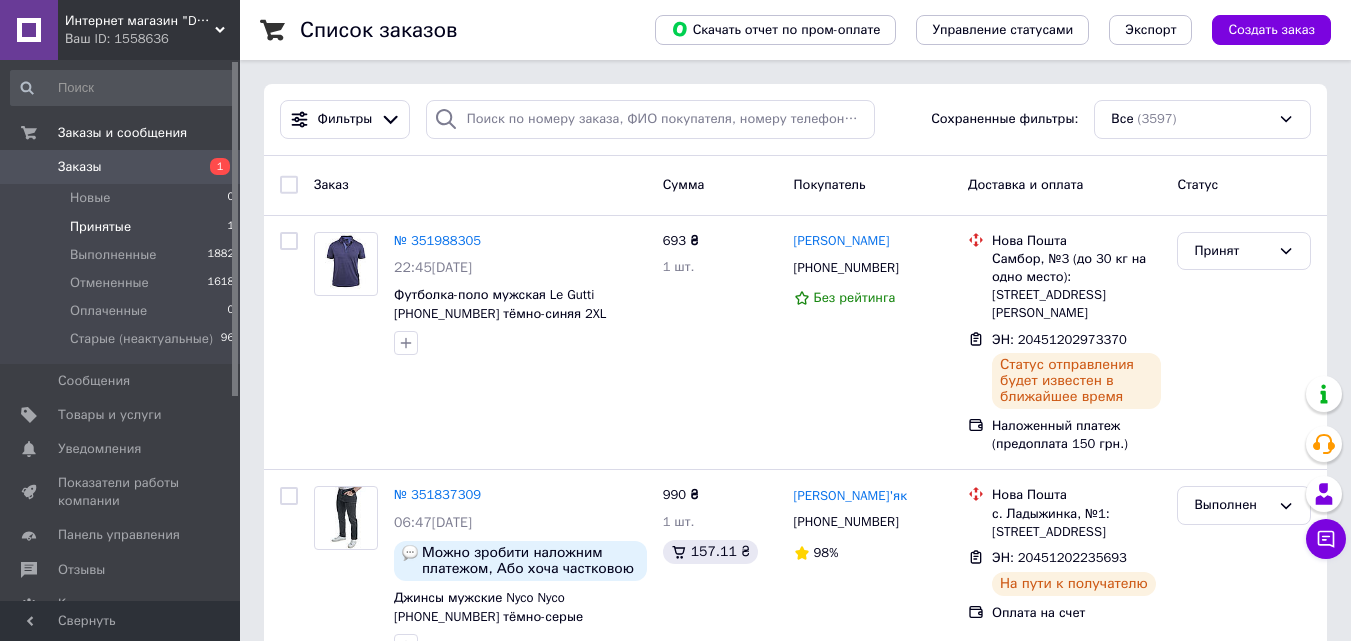 click on "Принятые" at bounding box center [100, 227] 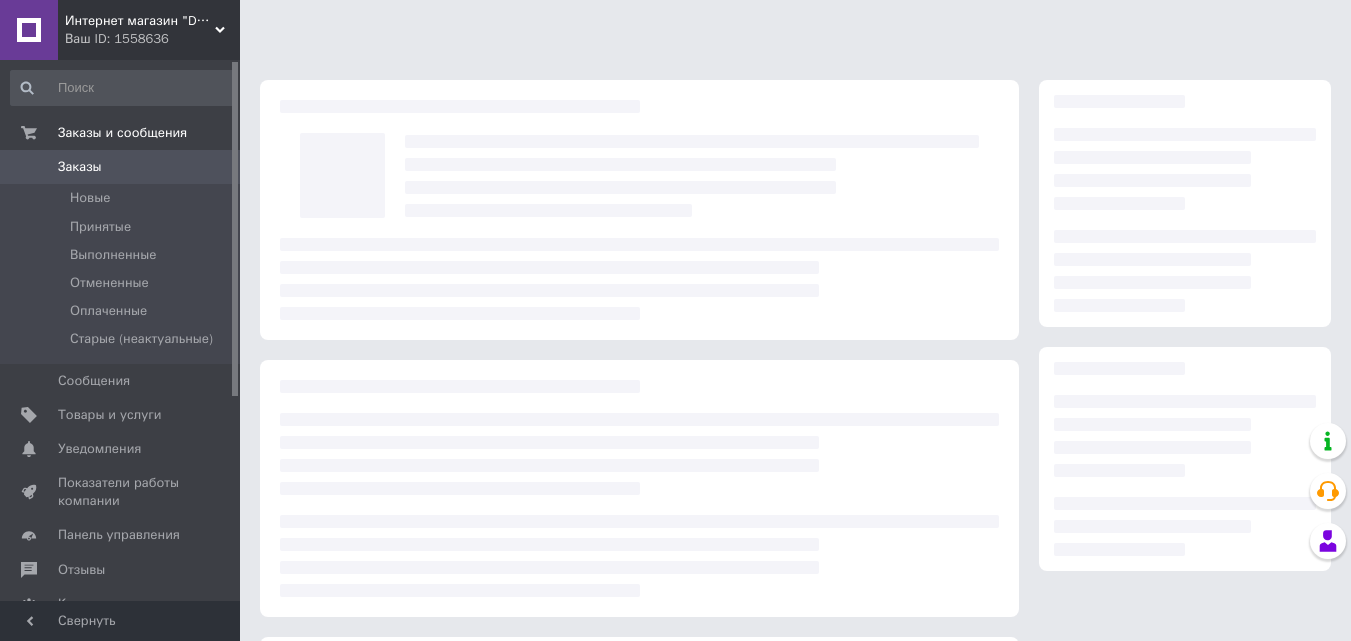 scroll, scrollTop: 0, scrollLeft: 0, axis: both 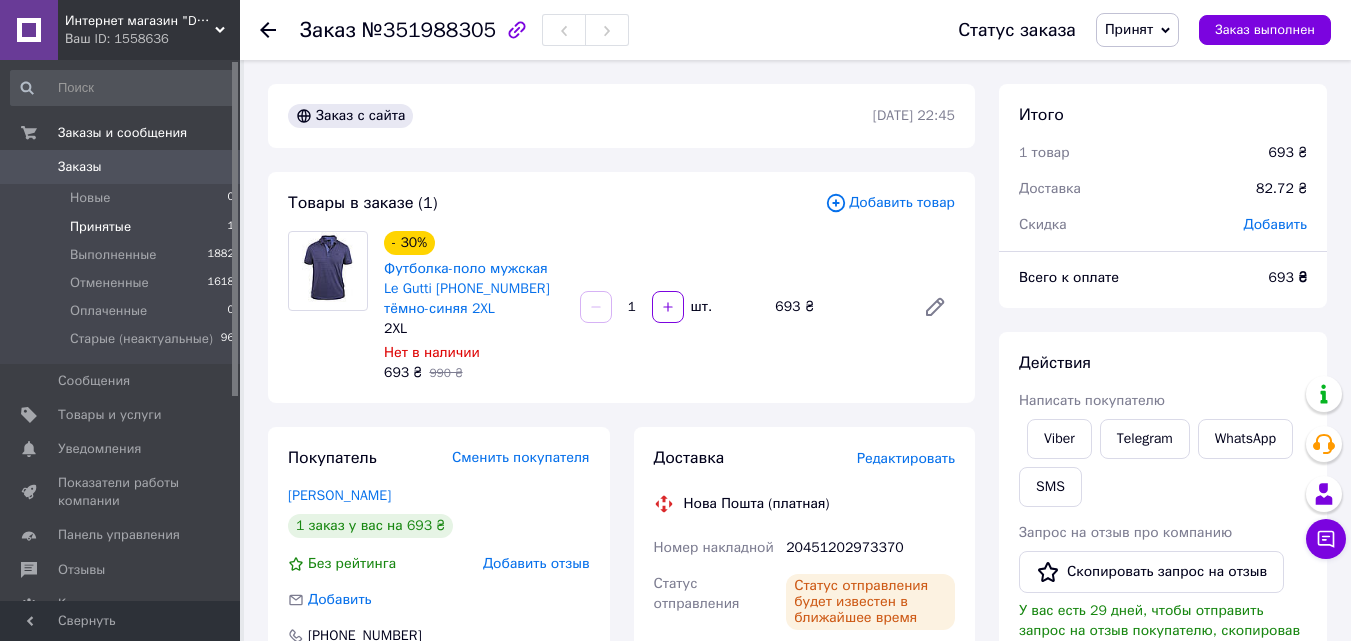 click on "Принятые" at bounding box center (100, 227) 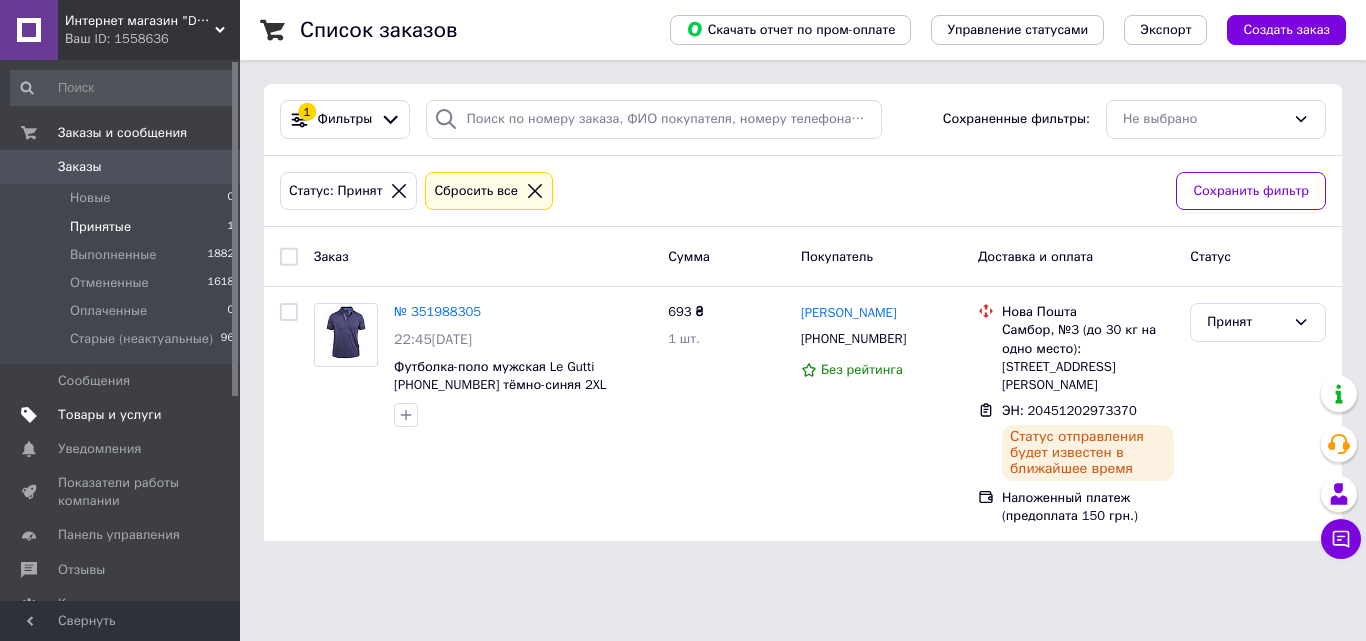 click on "Товары и услуги" at bounding box center [110, 415] 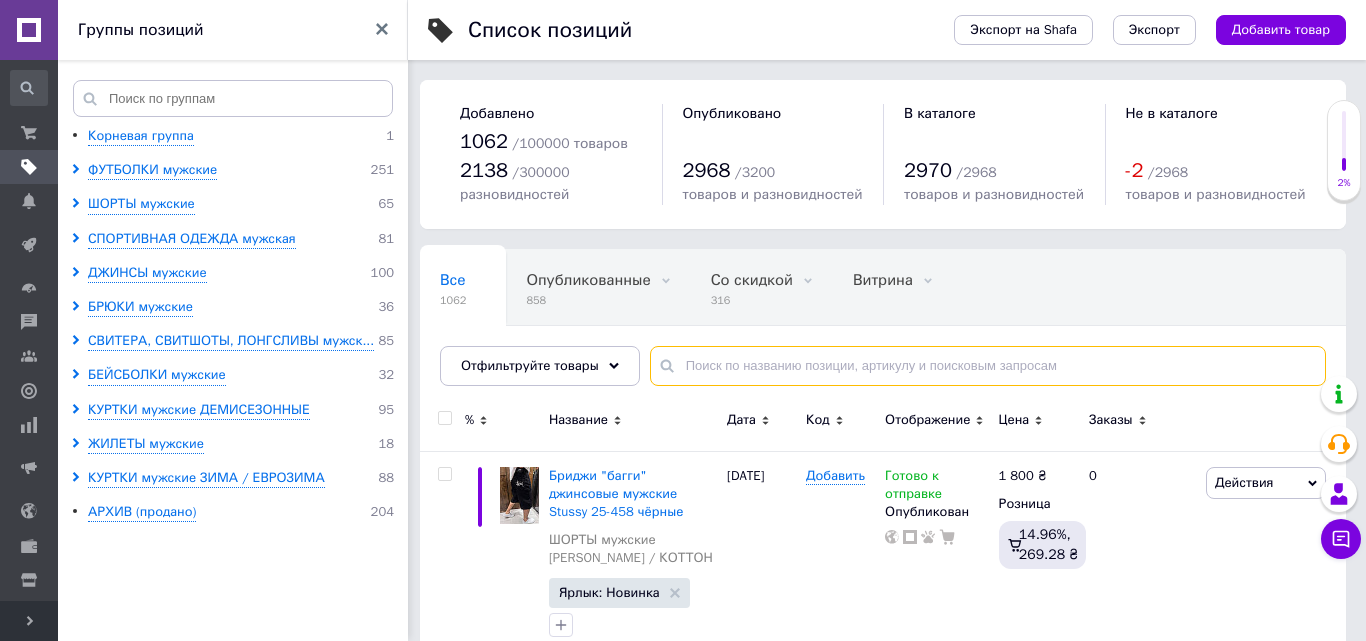 click at bounding box center [988, 366] 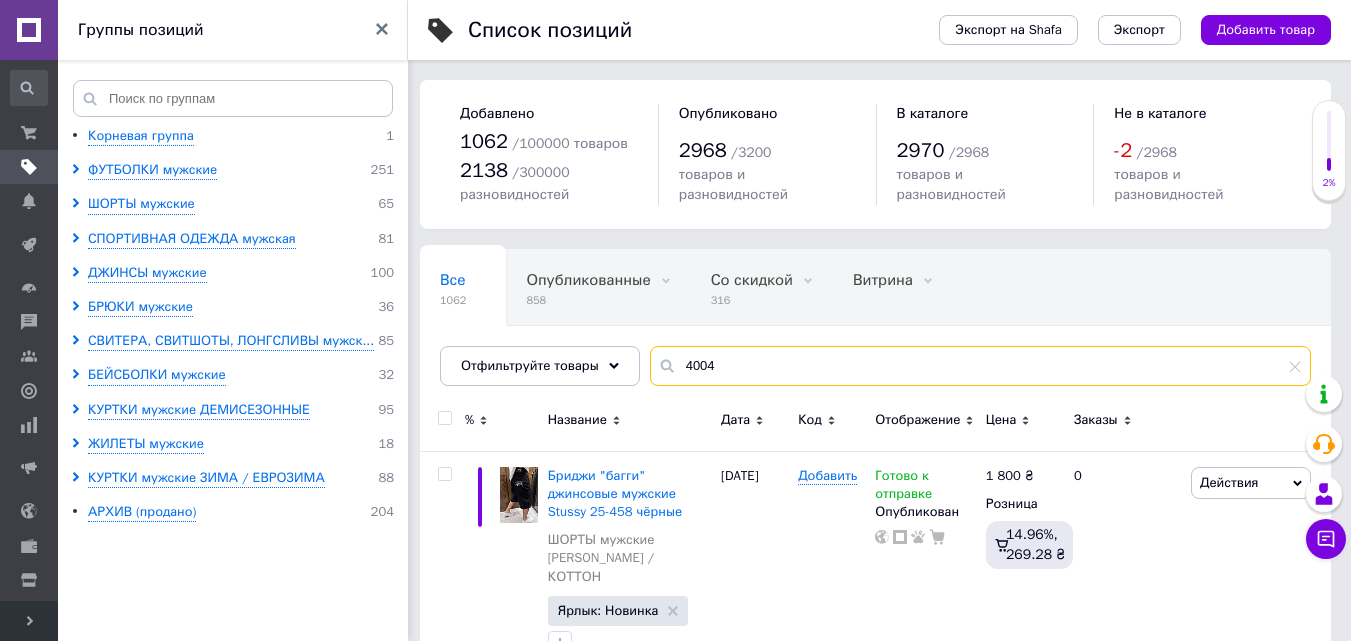 type on "4004" 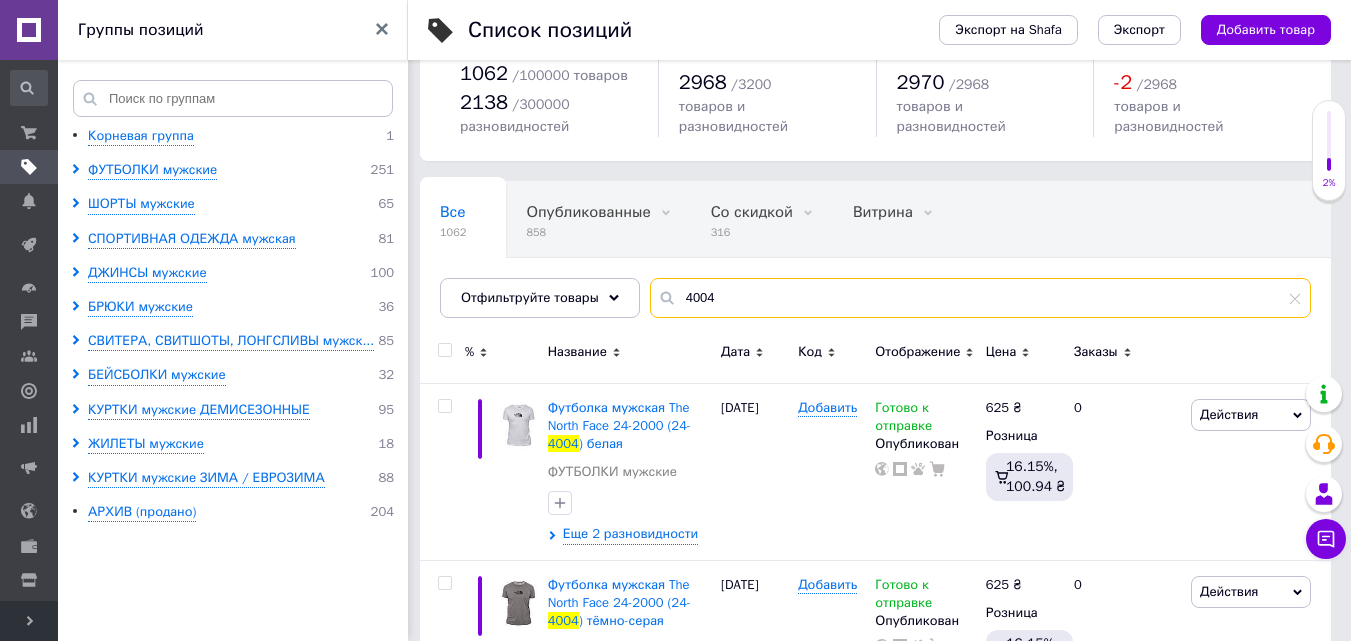 scroll, scrollTop: 121, scrollLeft: 0, axis: vertical 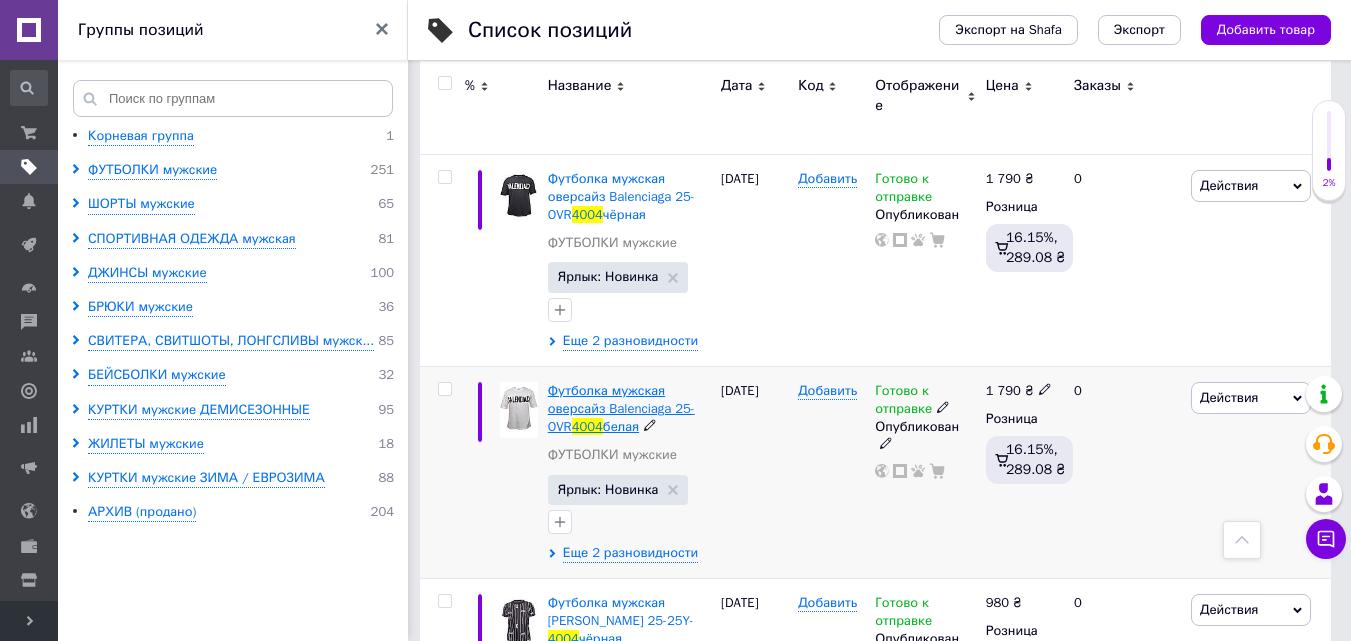 click on "Футболка мужская оверсайз Balenciaga 25-OVR" at bounding box center (621, 408) 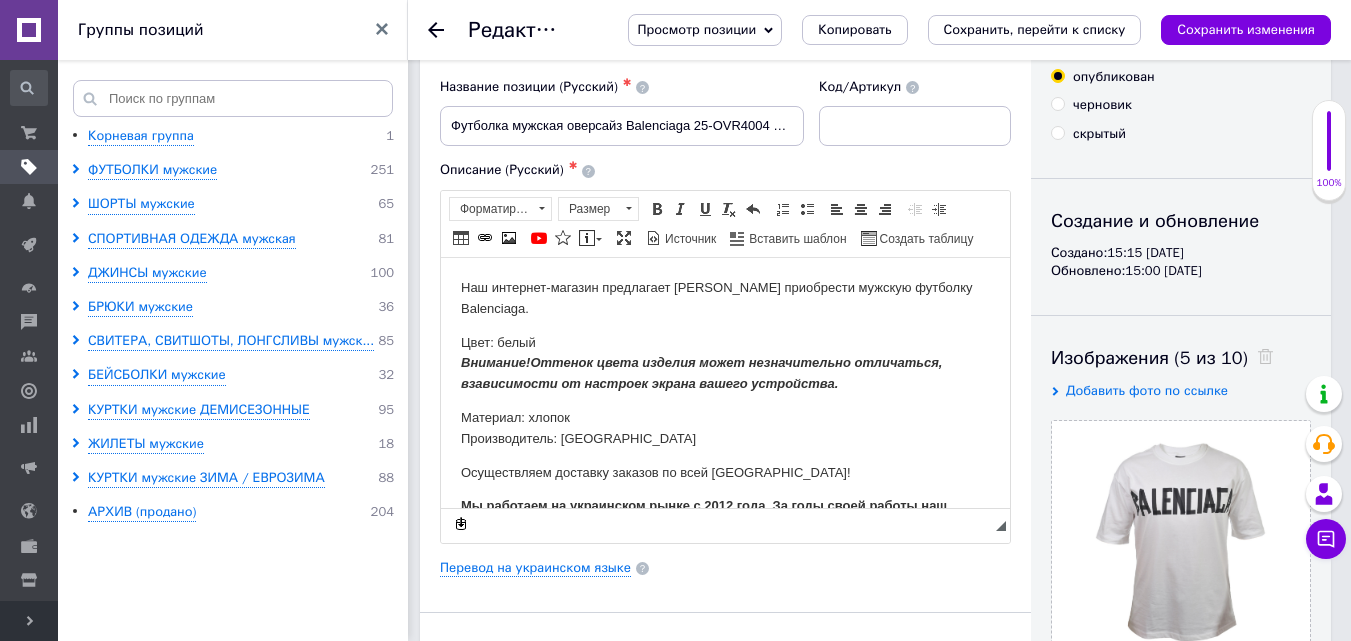 scroll, scrollTop: 100, scrollLeft: 0, axis: vertical 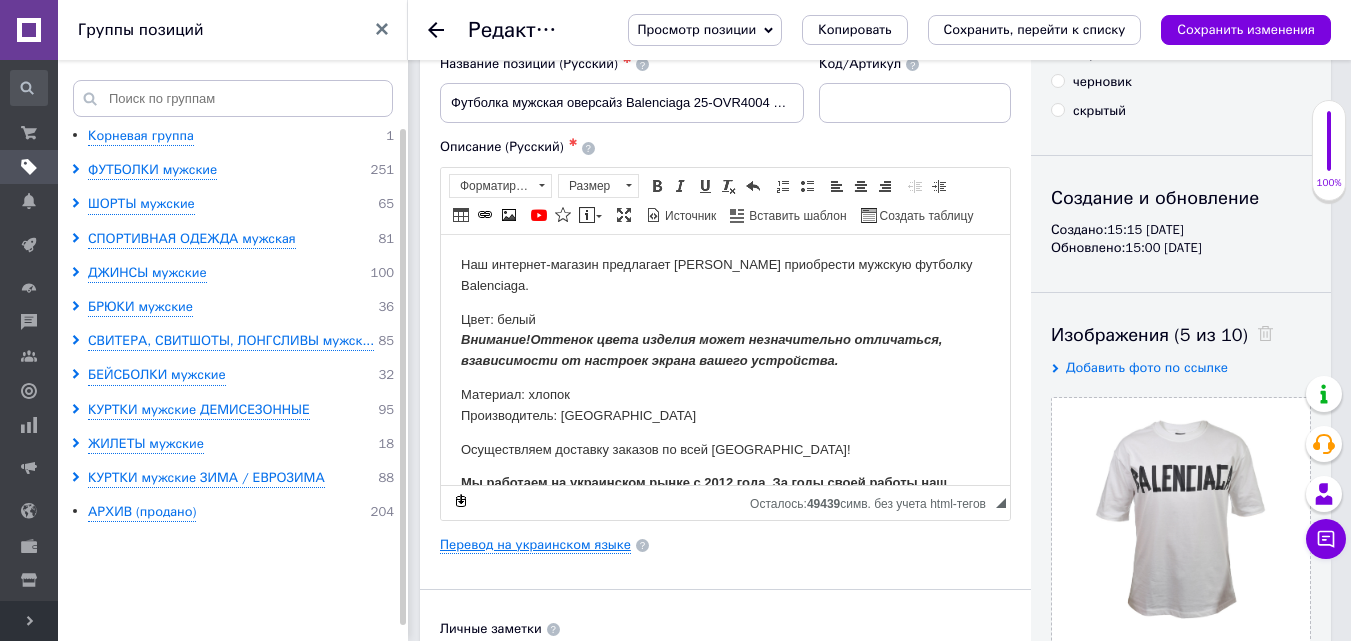 click on "Перевод на украинском языке" at bounding box center (535, 545) 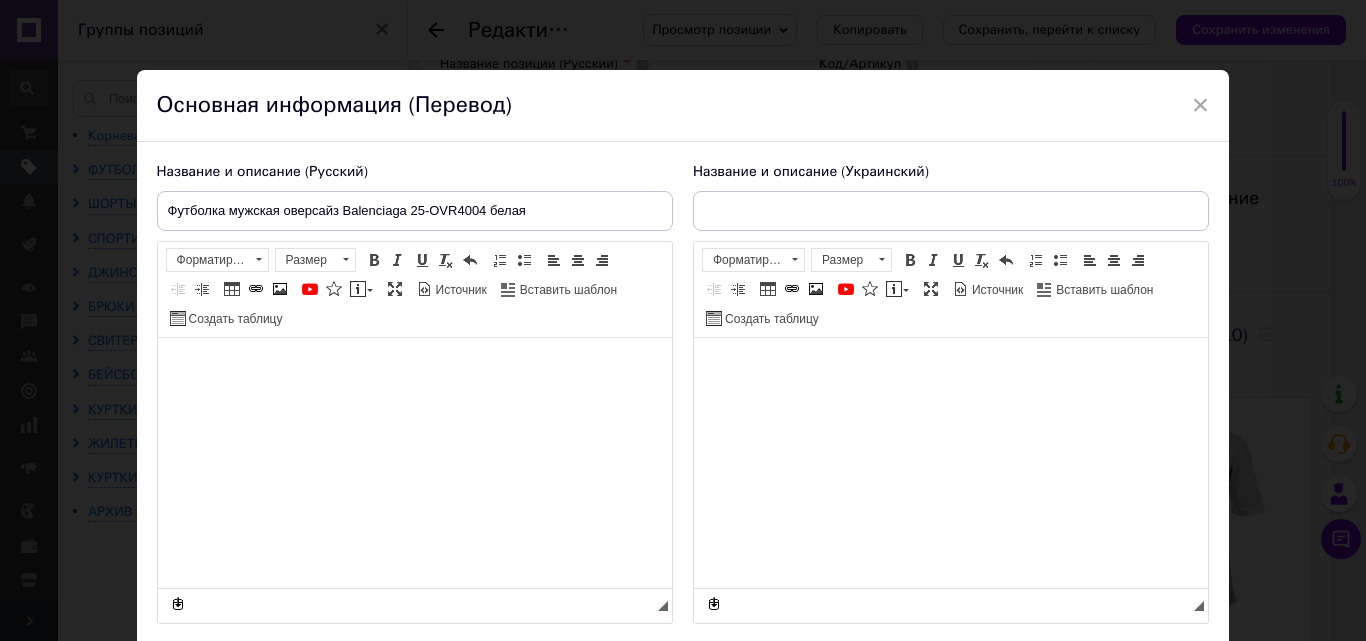 type on "Футболка чоловіча оверсайз Balenciaga 25-OVR4004 біла" 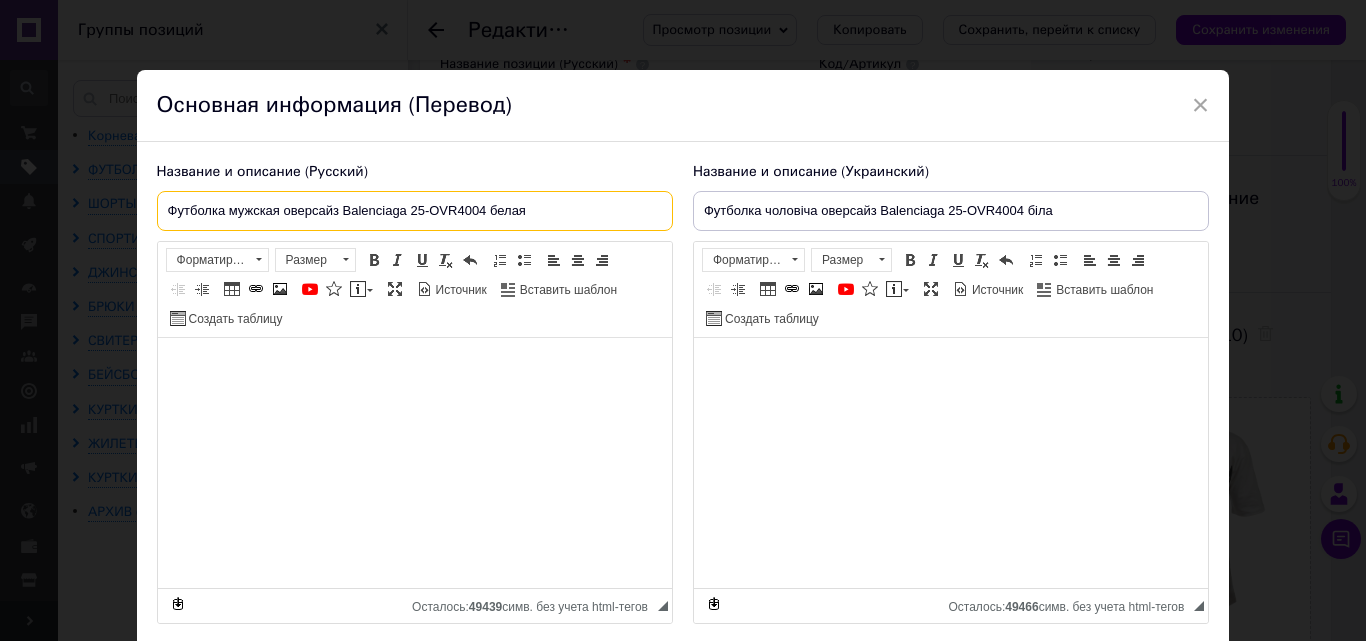 click on "Футболка мужская оверсайз Balenciaga 25-OVR4004 белая" at bounding box center (415, 211) 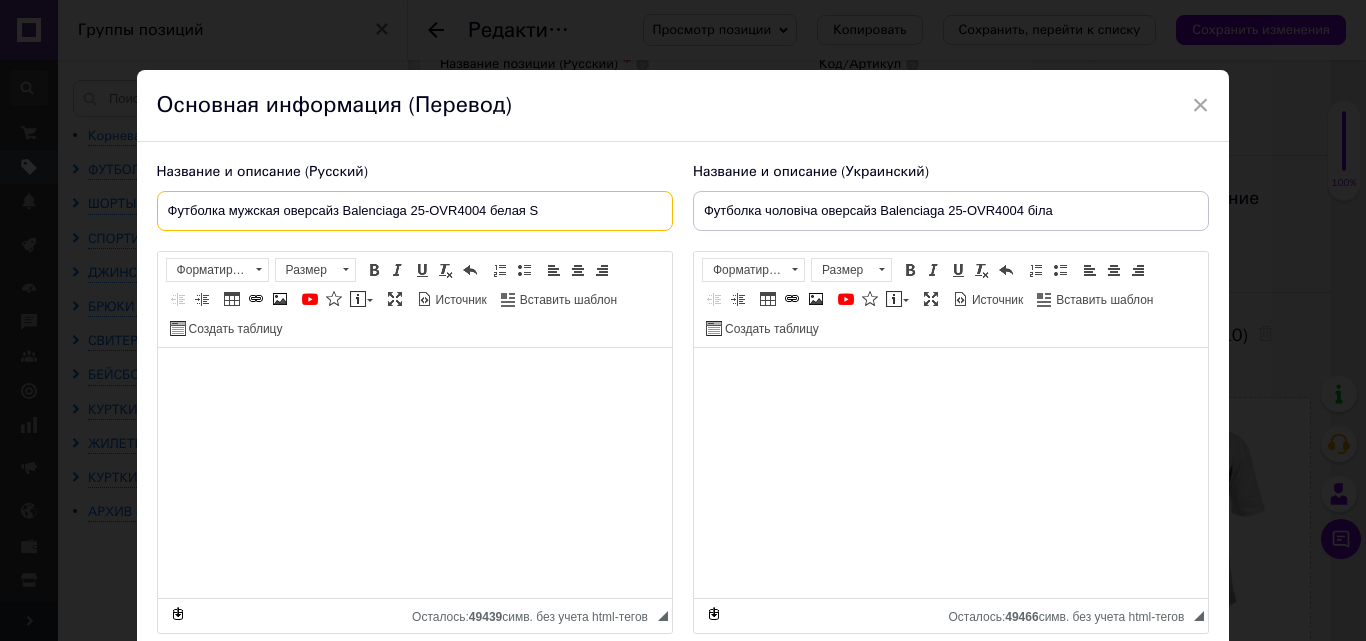 type on "Футболка мужская оверсайз Balenciaga 25-OVR4004 белая S" 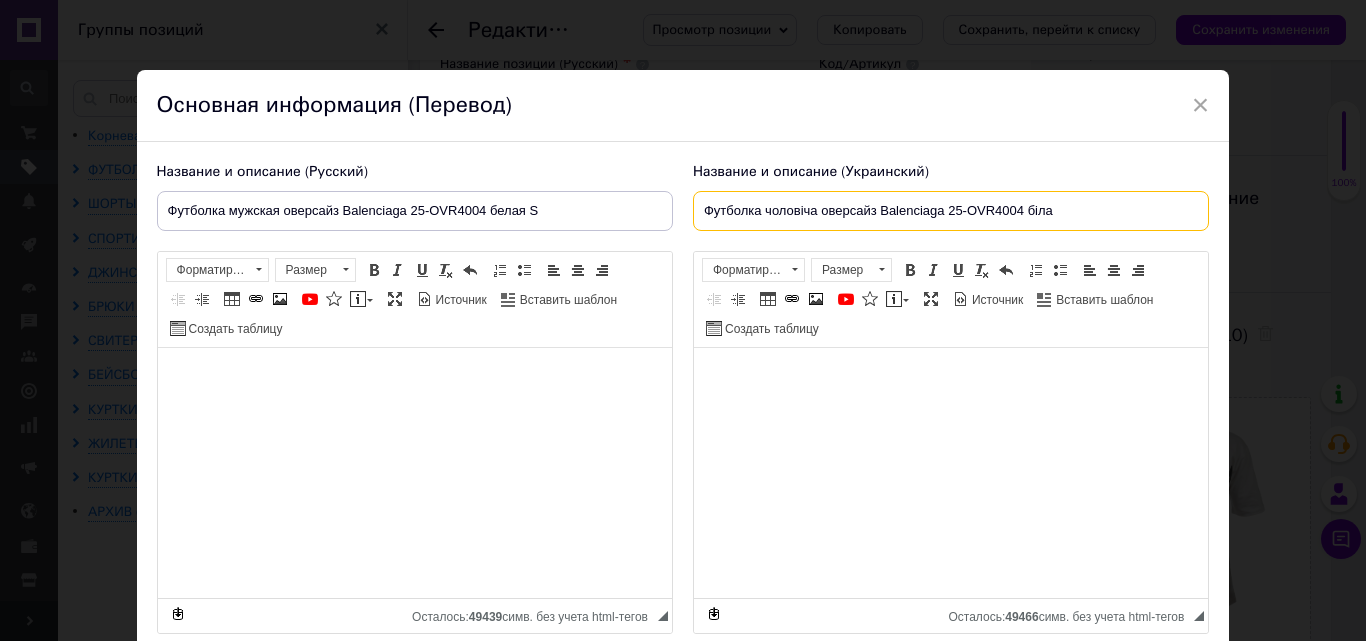 click on "Футболка чоловіча оверсайз Balenciaga 25-OVR4004 біла" at bounding box center (951, 211) 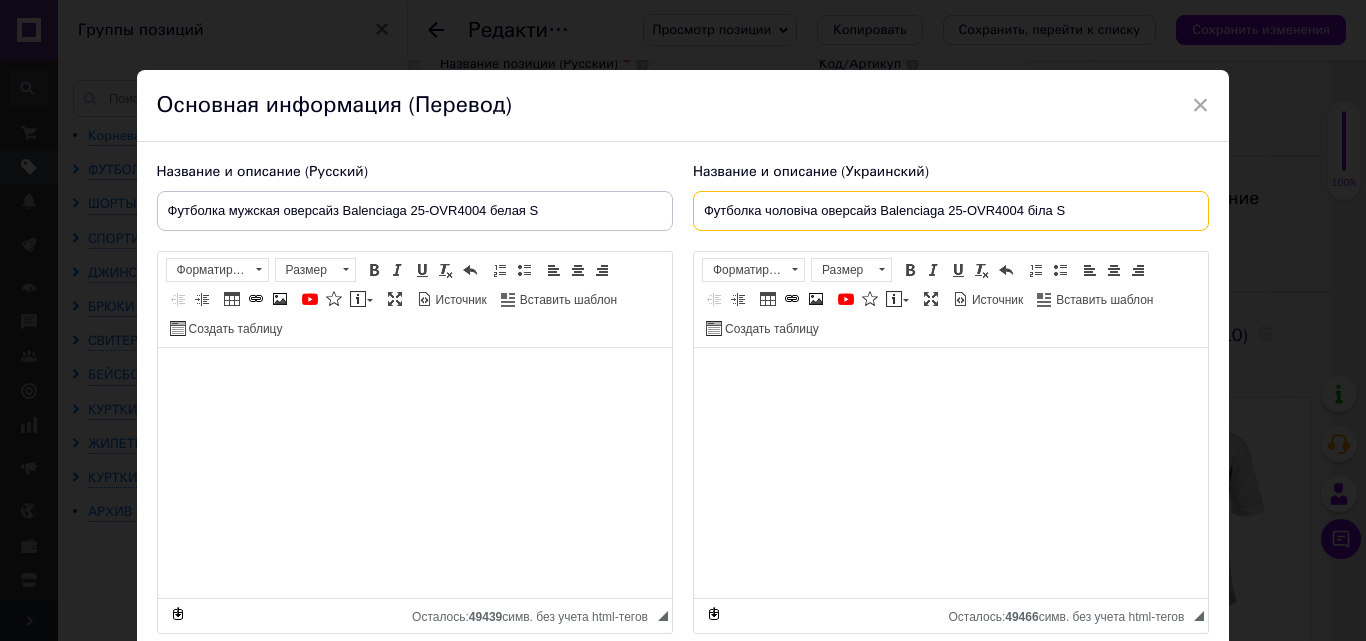 type on "Футболка чоловіча оверсайз Balenciaga 25-OVR4004 біла S" 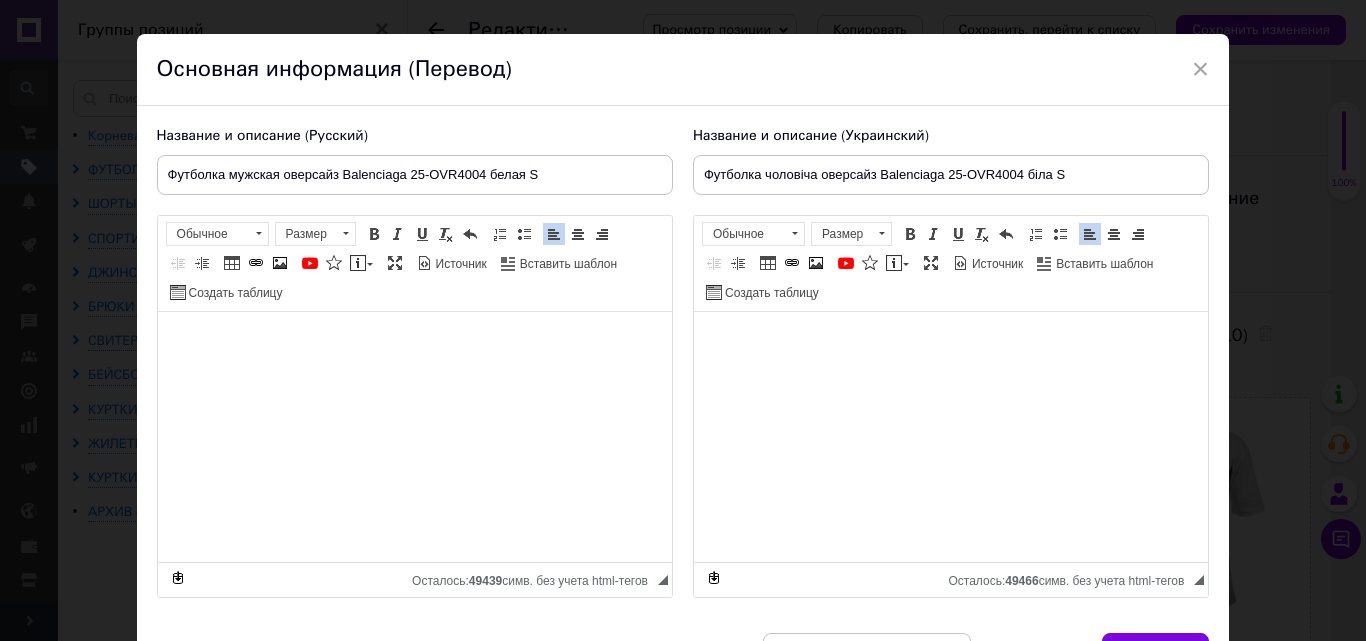 scroll, scrollTop: 133, scrollLeft: 0, axis: vertical 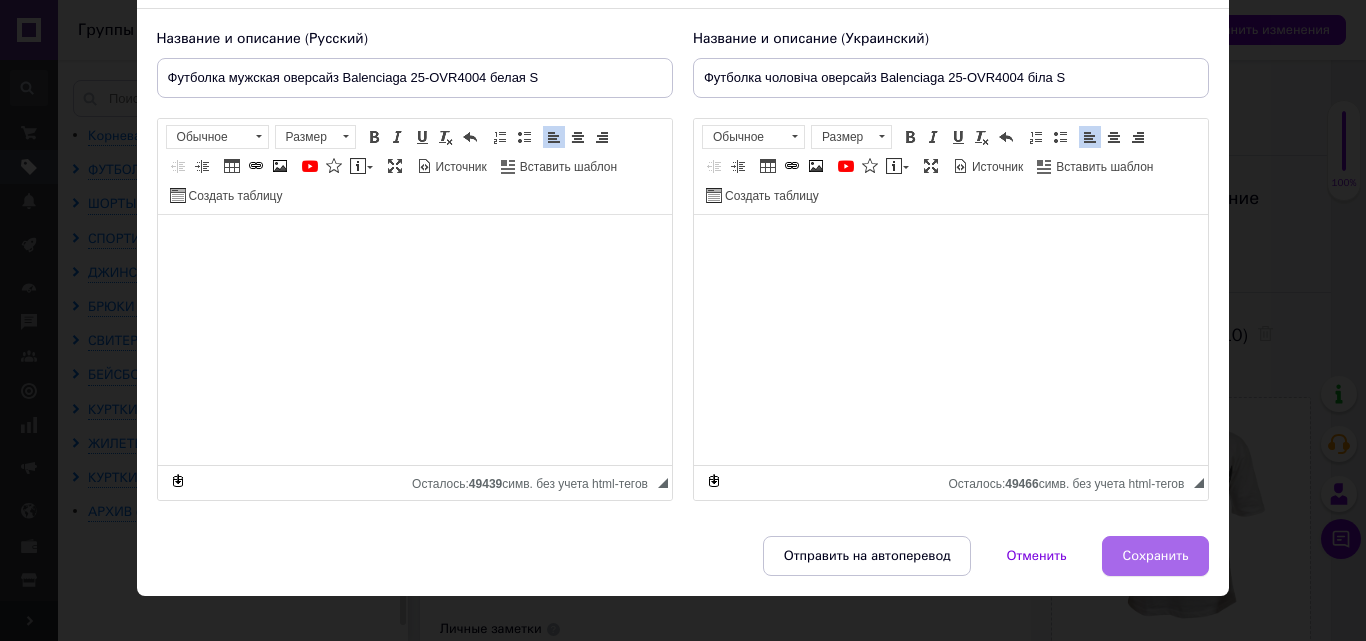 click on "Сохранить" at bounding box center (1156, 556) 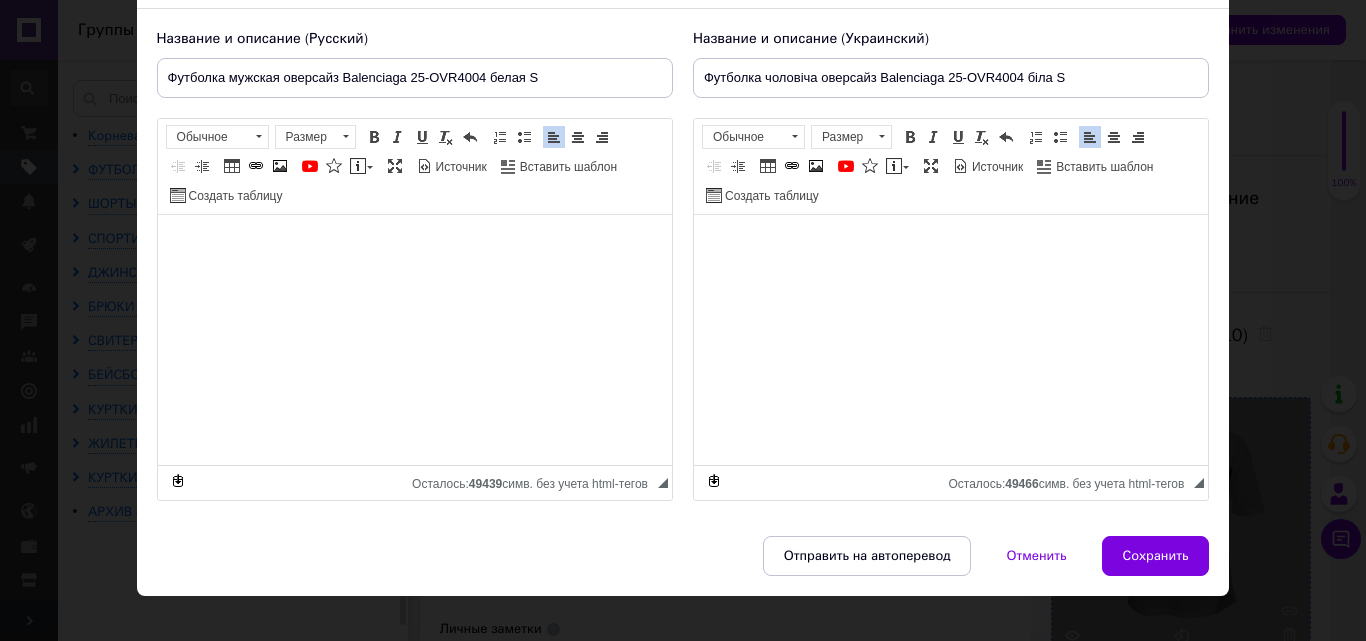 type on "Футболка мужская оверсайз Balenciaga 25-OVR4004 белая S" 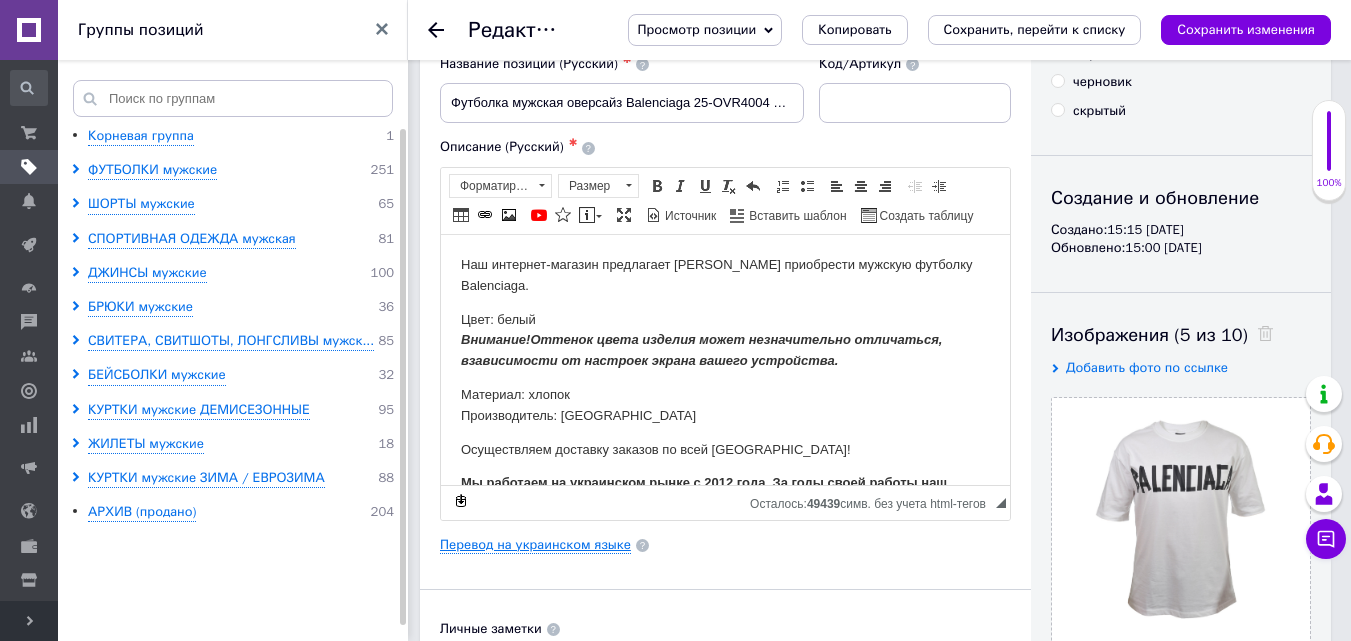 click on "Перевод на украинском языке" at bounding box center [535, 545] 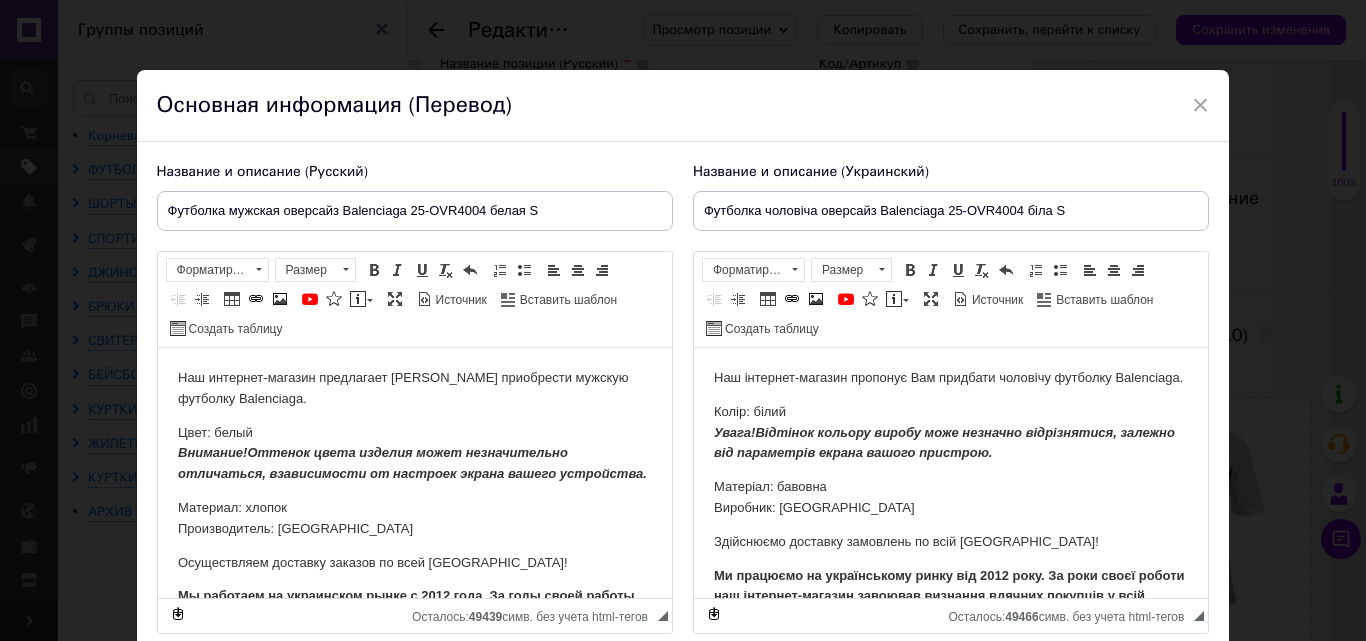 scroll, scrollTop: 0, scrollLeft: 0, axis: both 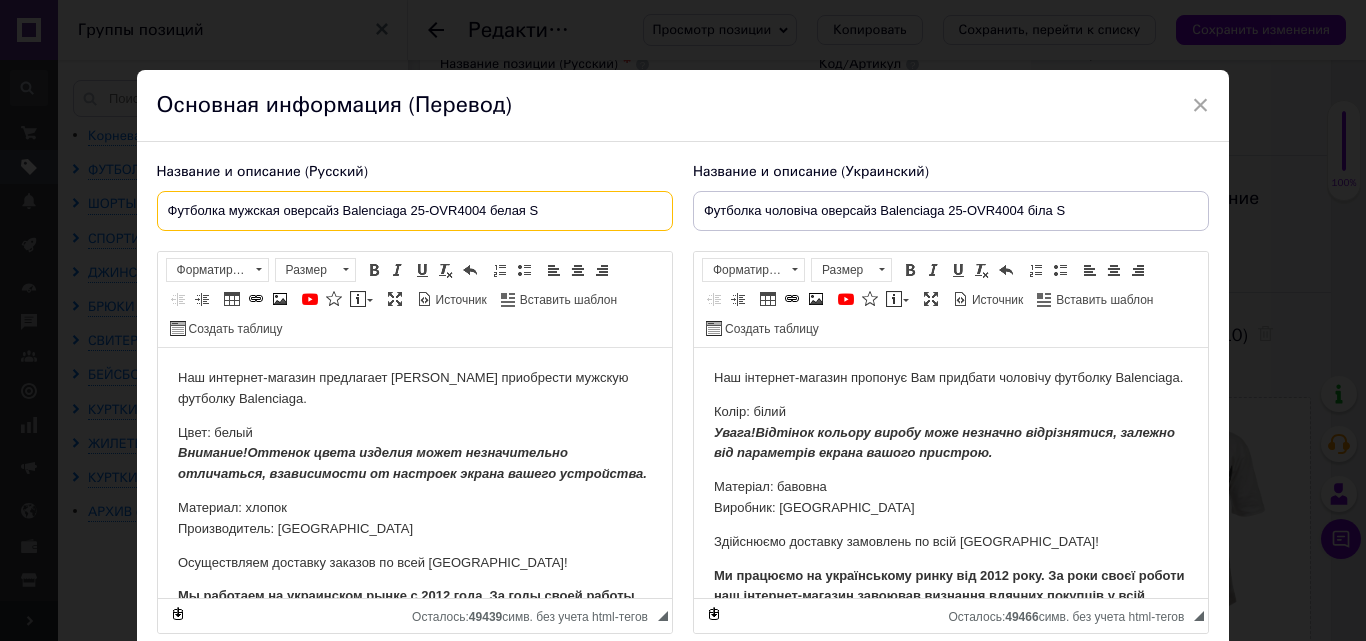 click on "Футболка мужская оверсайз Balenciaga 25-OVR4004 белая S" at bounding box center (415, 211) 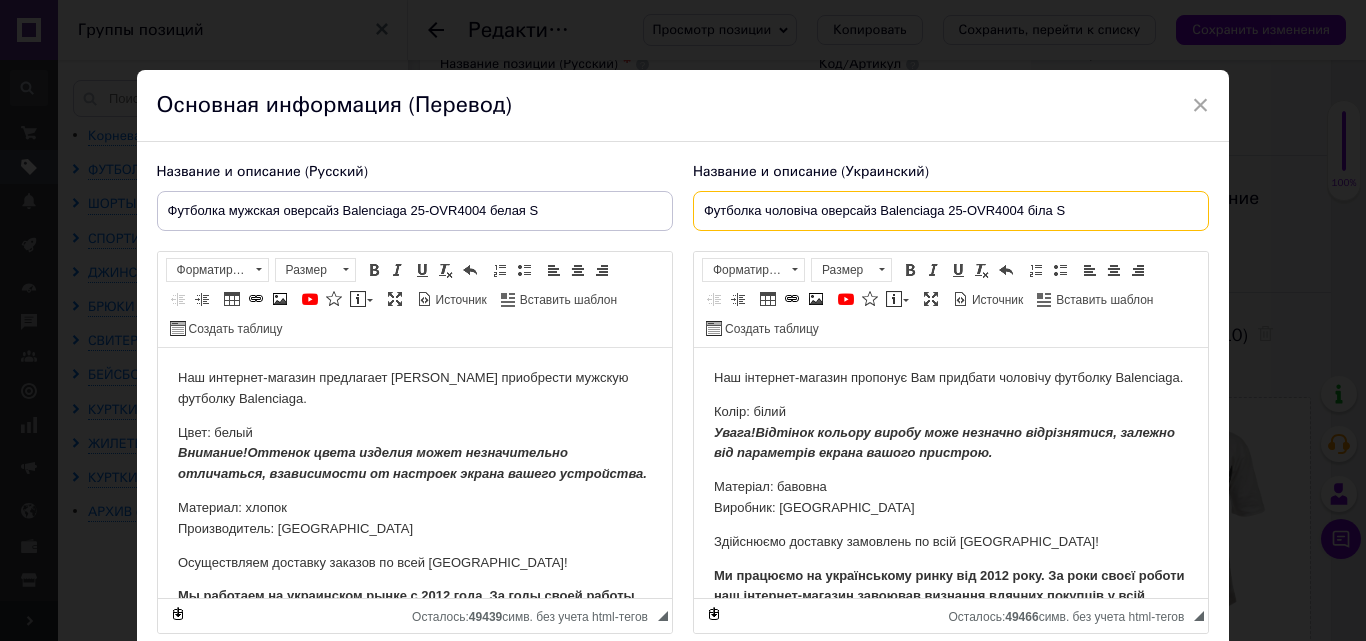 click on "Футболка чоловіча оверсайз Balenciaga 25-OVR4004 біла S" at bounding box center (951, 211) 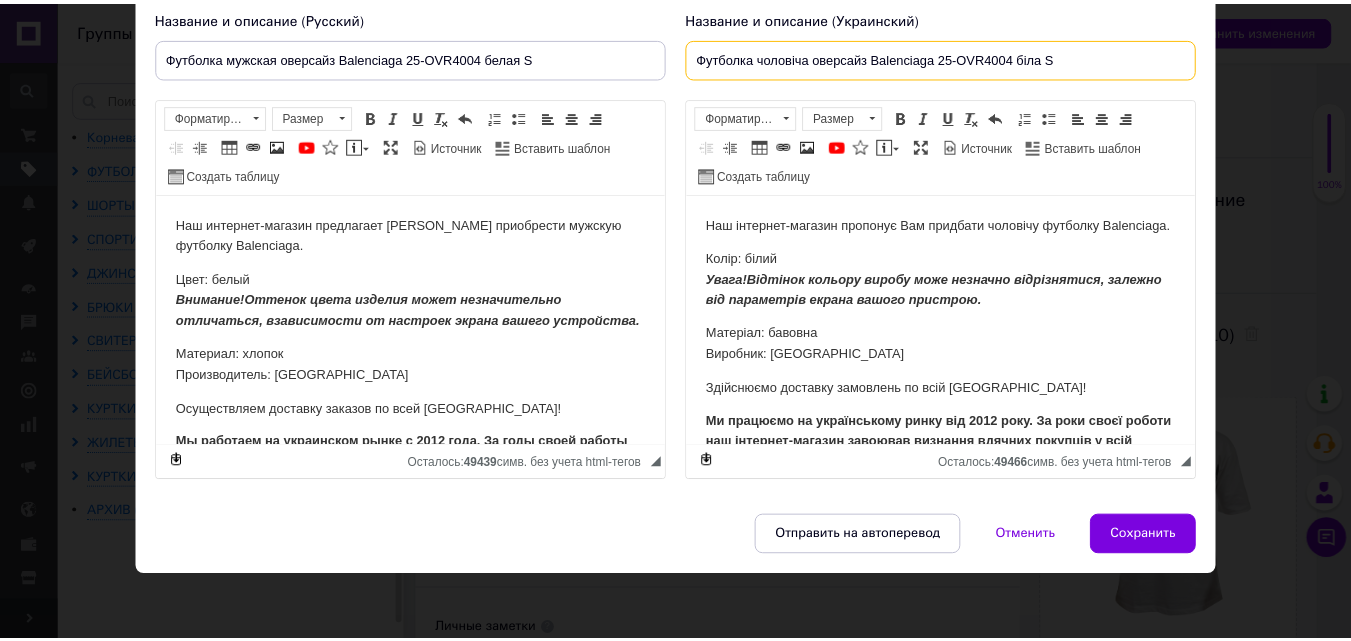 scroll, scrollTop: 158, scrollLeft: 0, axis: vertical 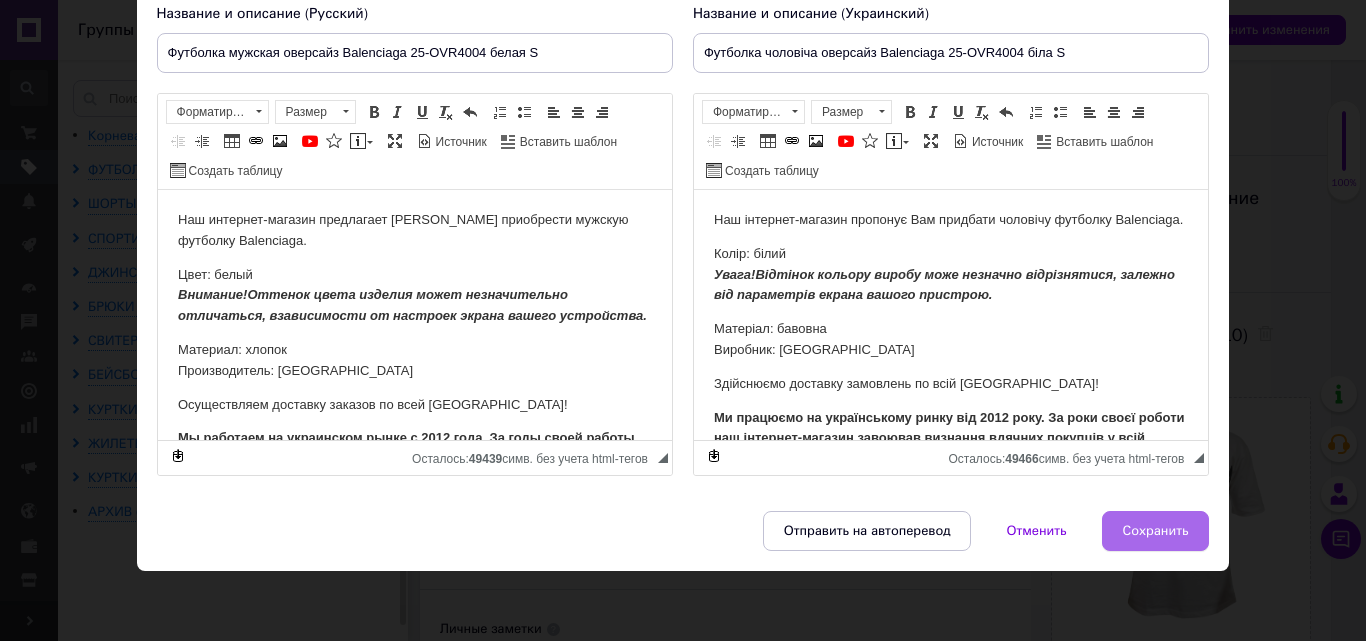 click on "Сохранить" at bounding box center [1156, 531] 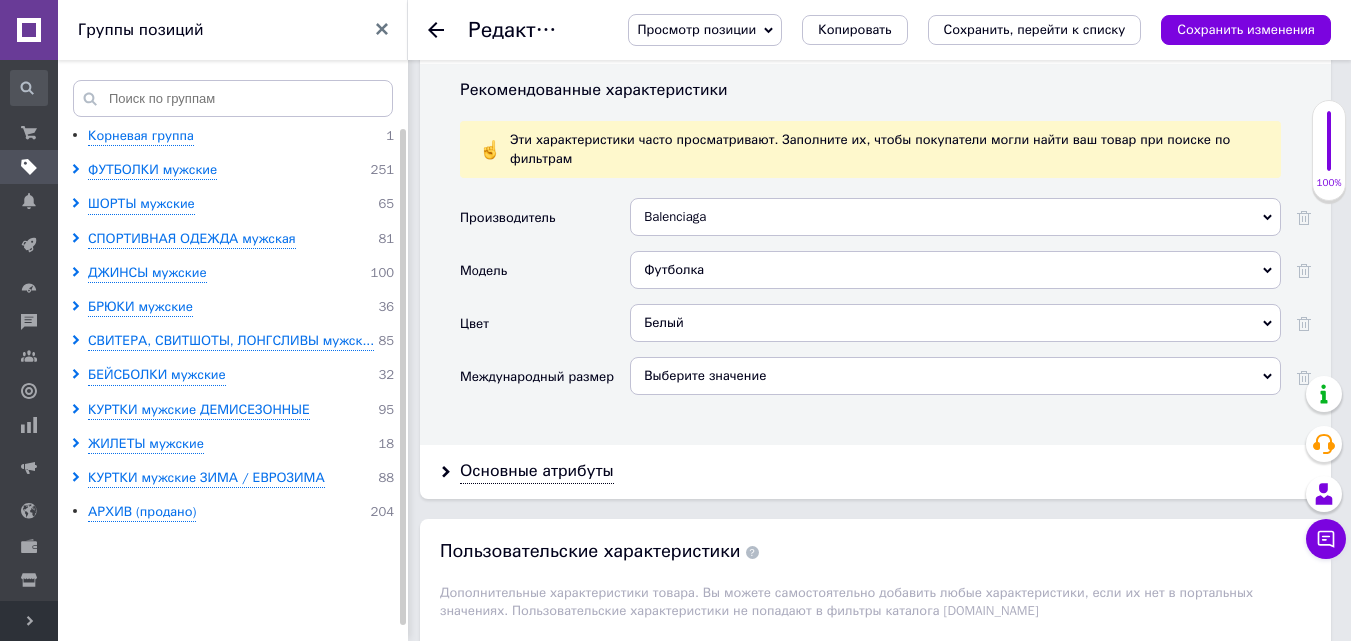 scroll, scrollTop: 1897, scrollLeft: 0, axis: vertical 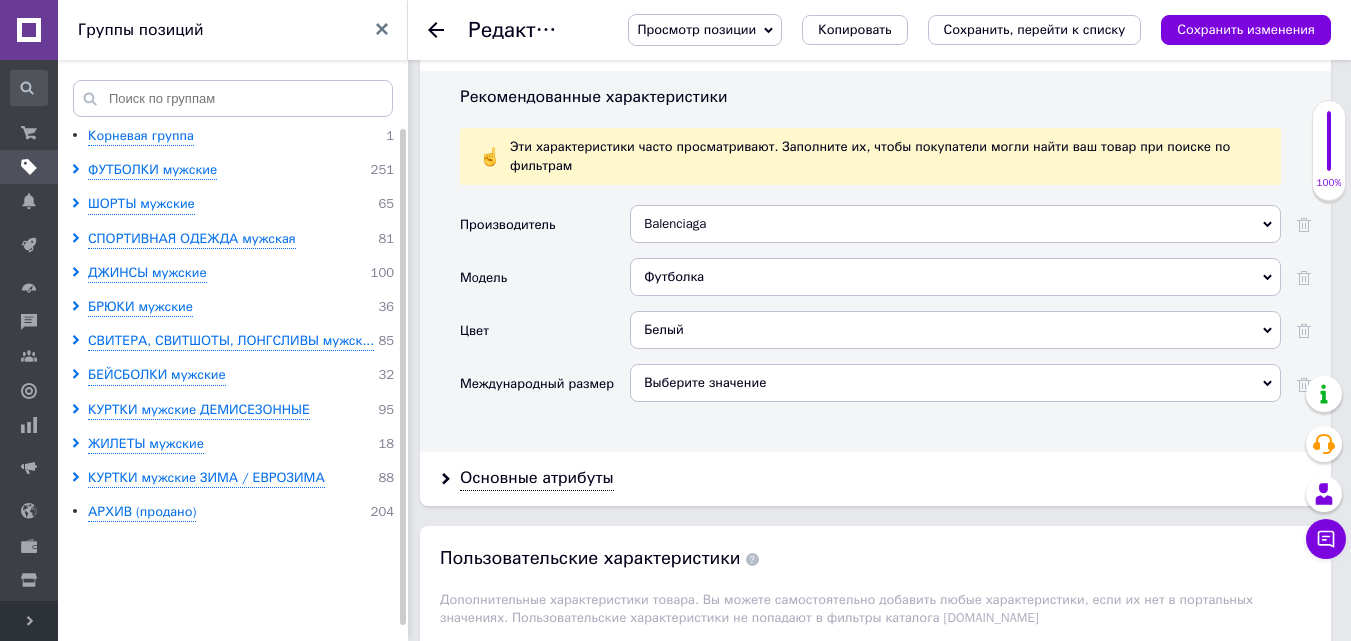 click on "Выберите значение" at bounding box center [955, 383] 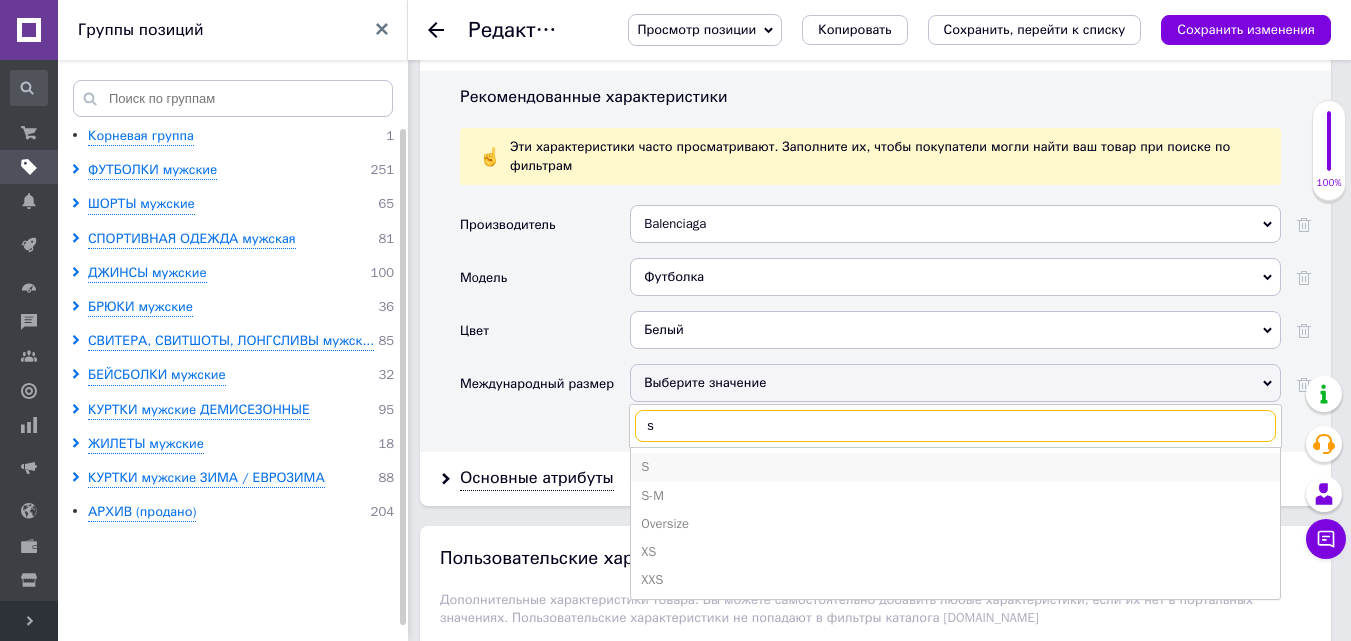 type on "s" 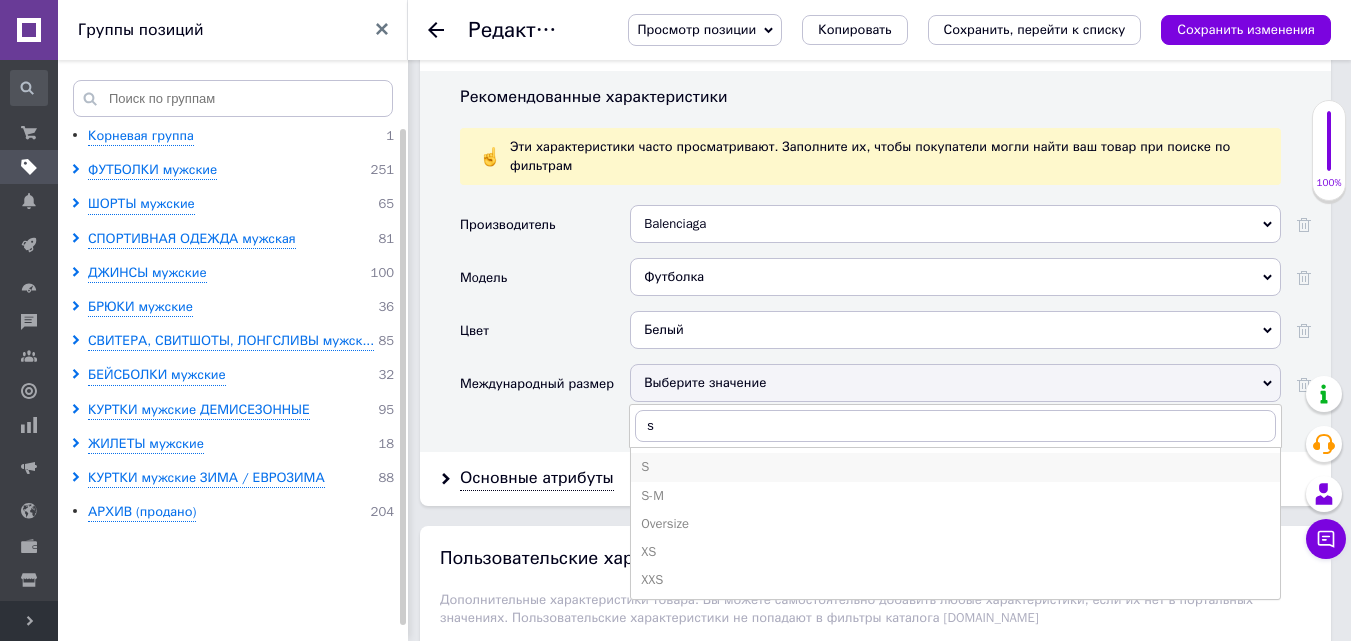click on "S" at bounding box center [955, 467] 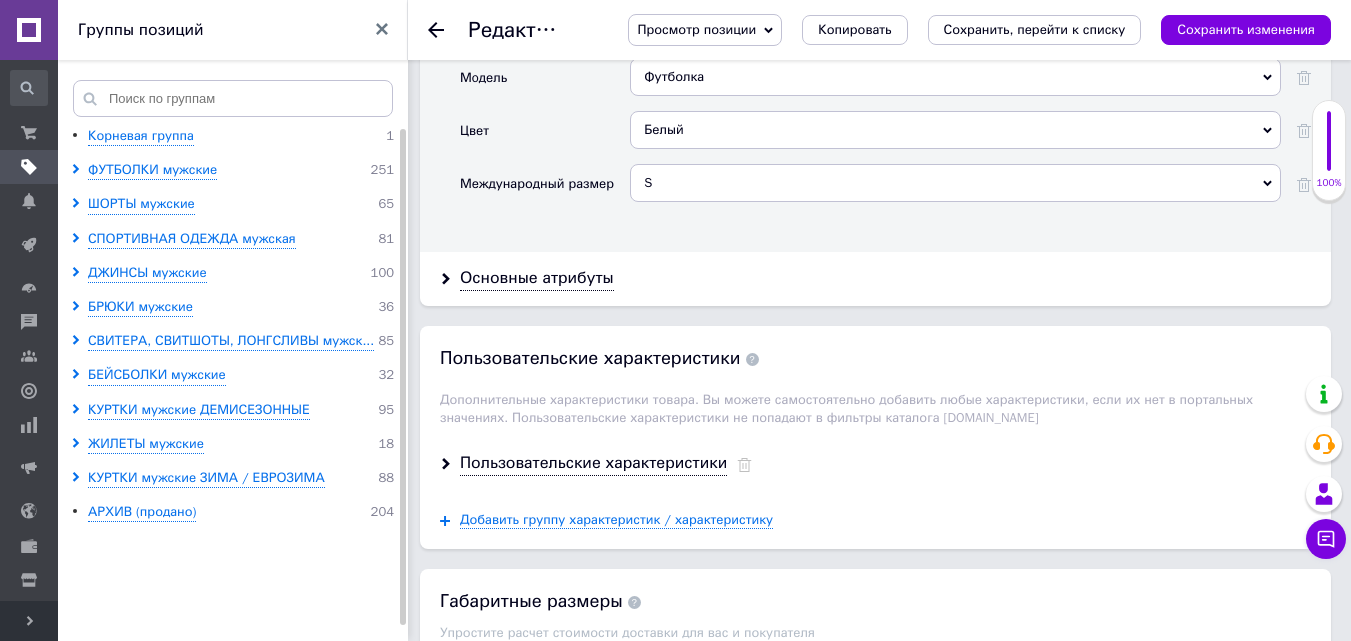 scroll, scrollTop: 2123, scrollLeft: 0, axis: vertical 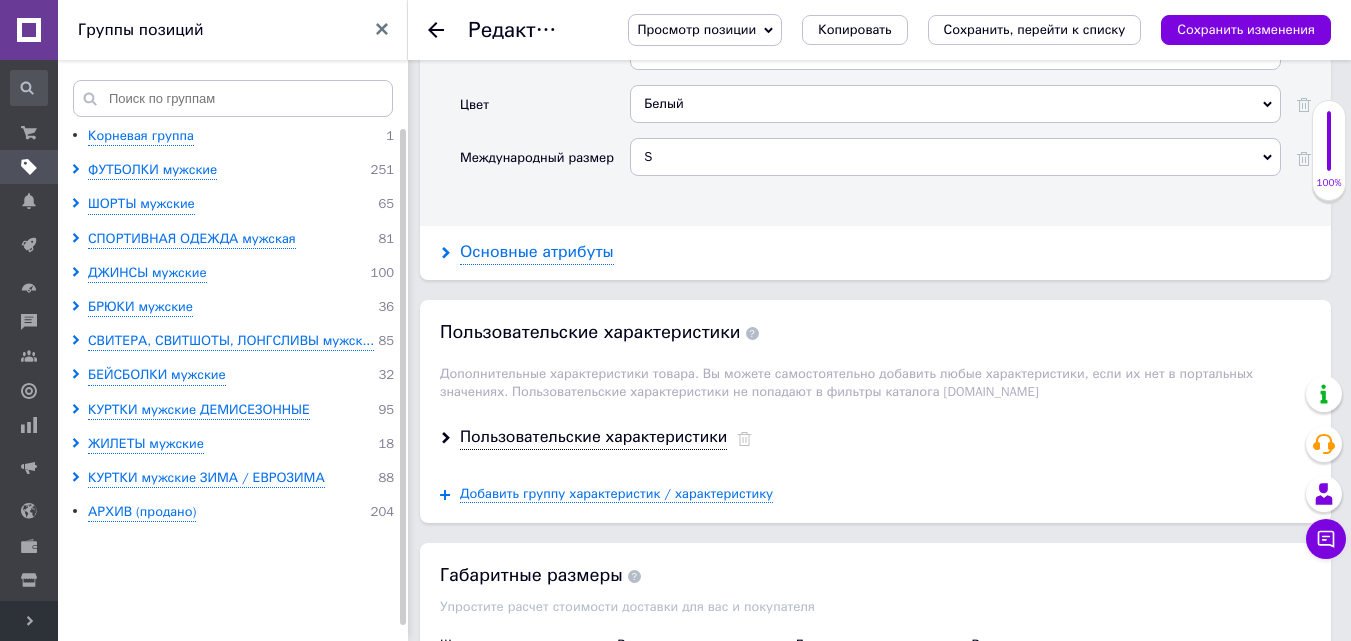 click on "Основные атрибуты" at bounding box center (537, 252) 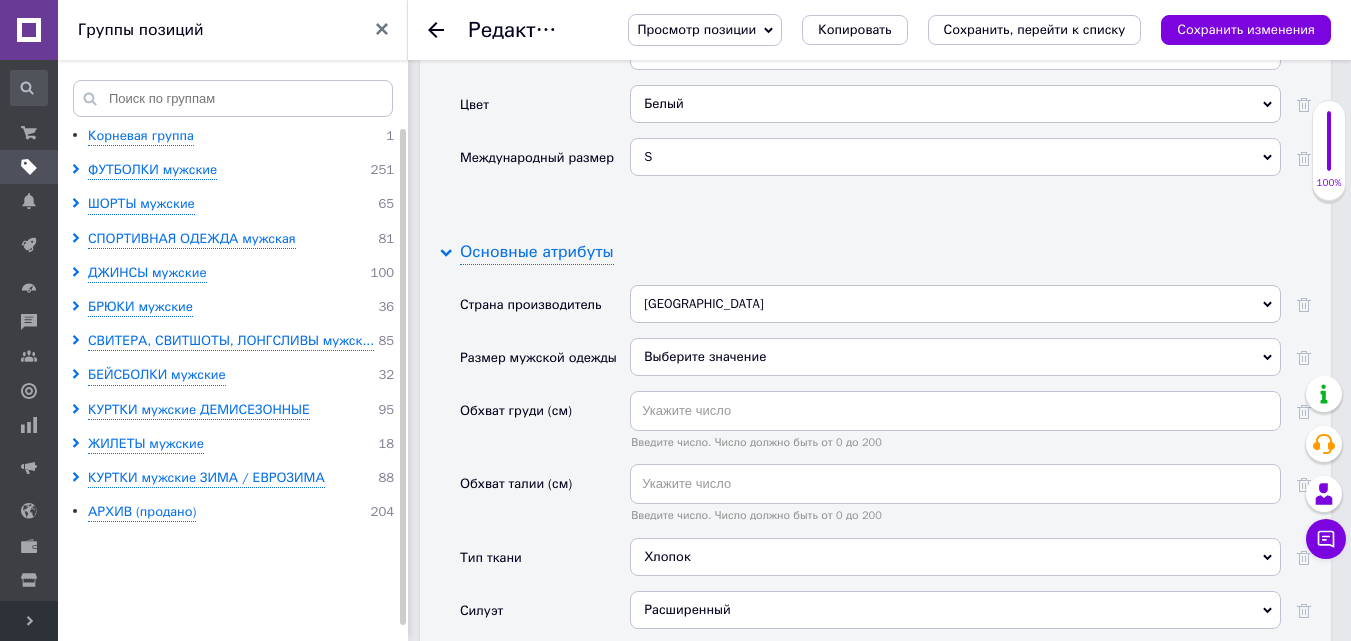 click on "Основные атрибуты" at bounding box center (537, 252) 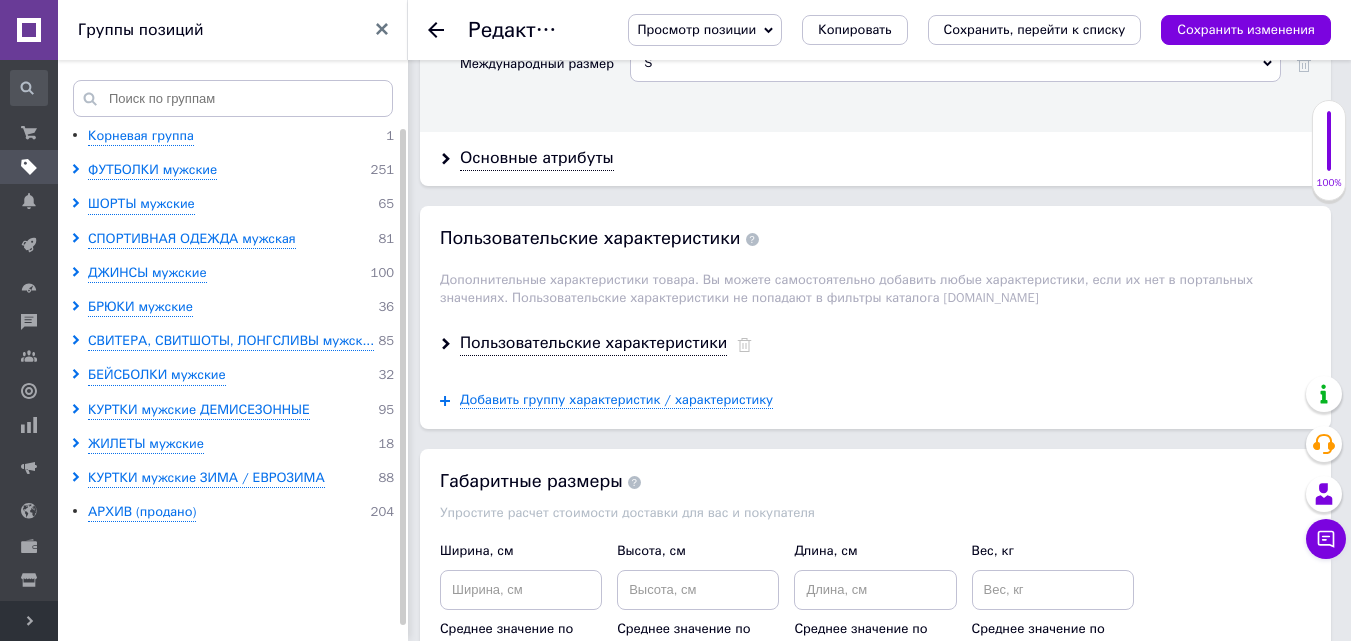 scroll, scrollTop: 2223, scrollLeft: 0, axis: vertical 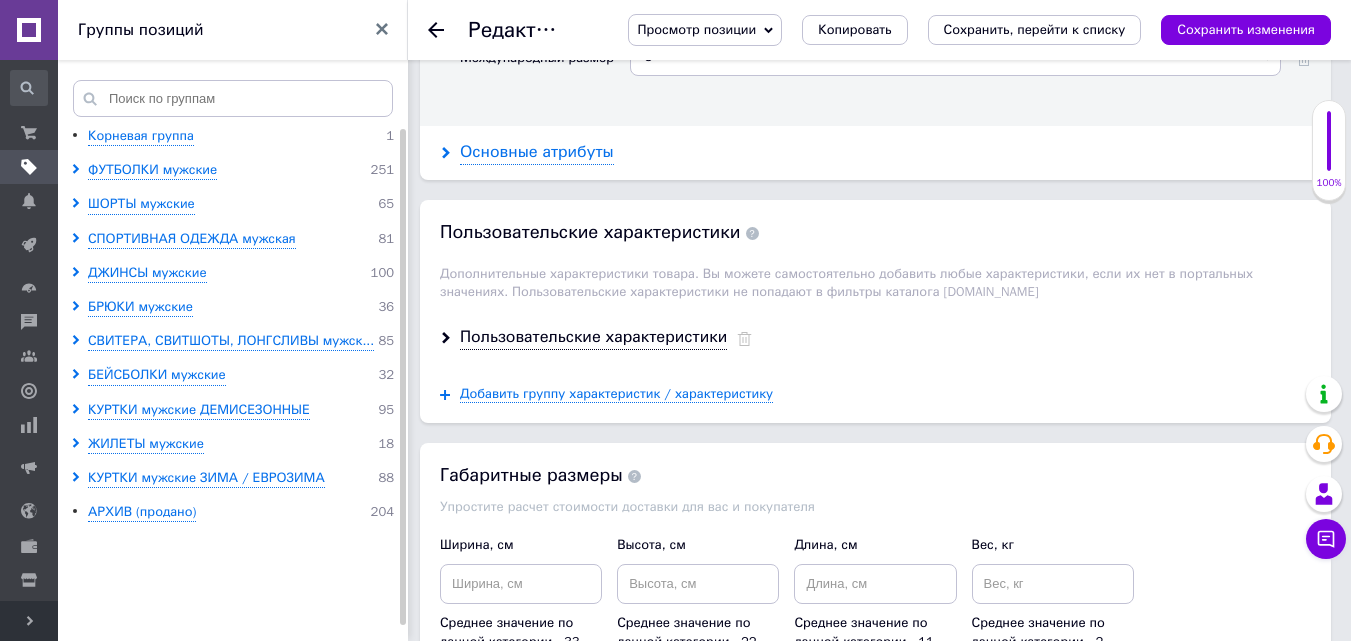 click on "Основные атрибуты" at bounding box center [537, 152] 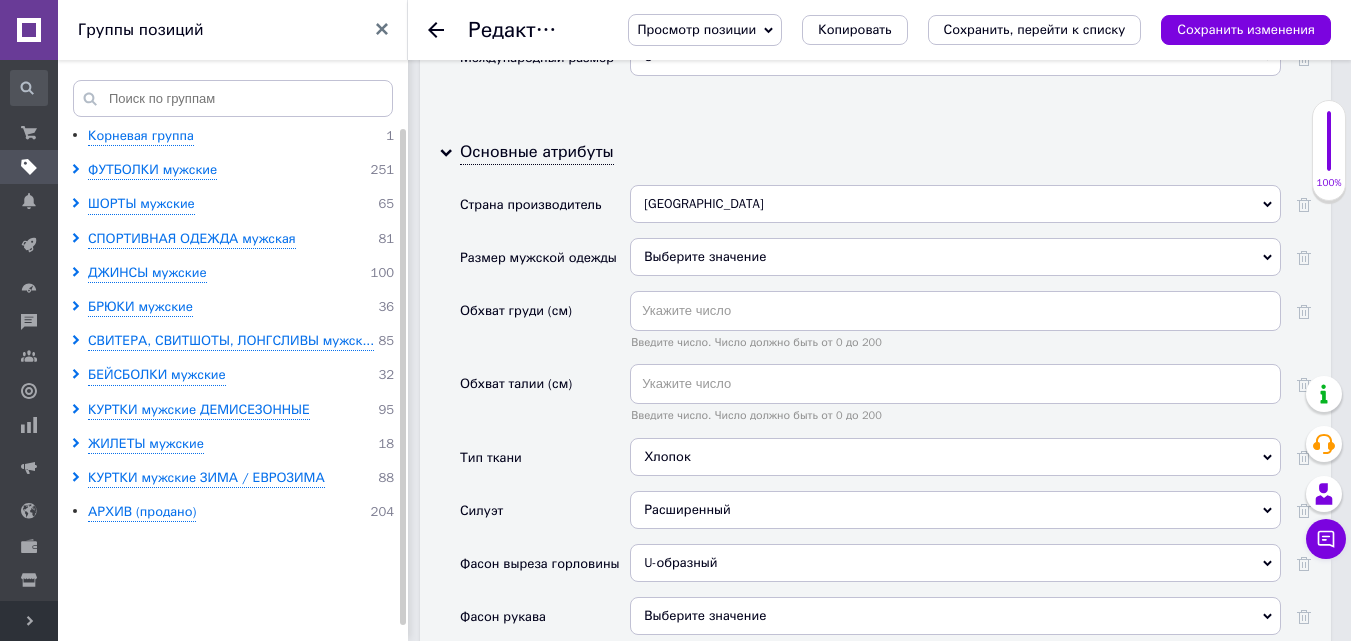 click on "Выберите значение" at bounding box center (955, 257) 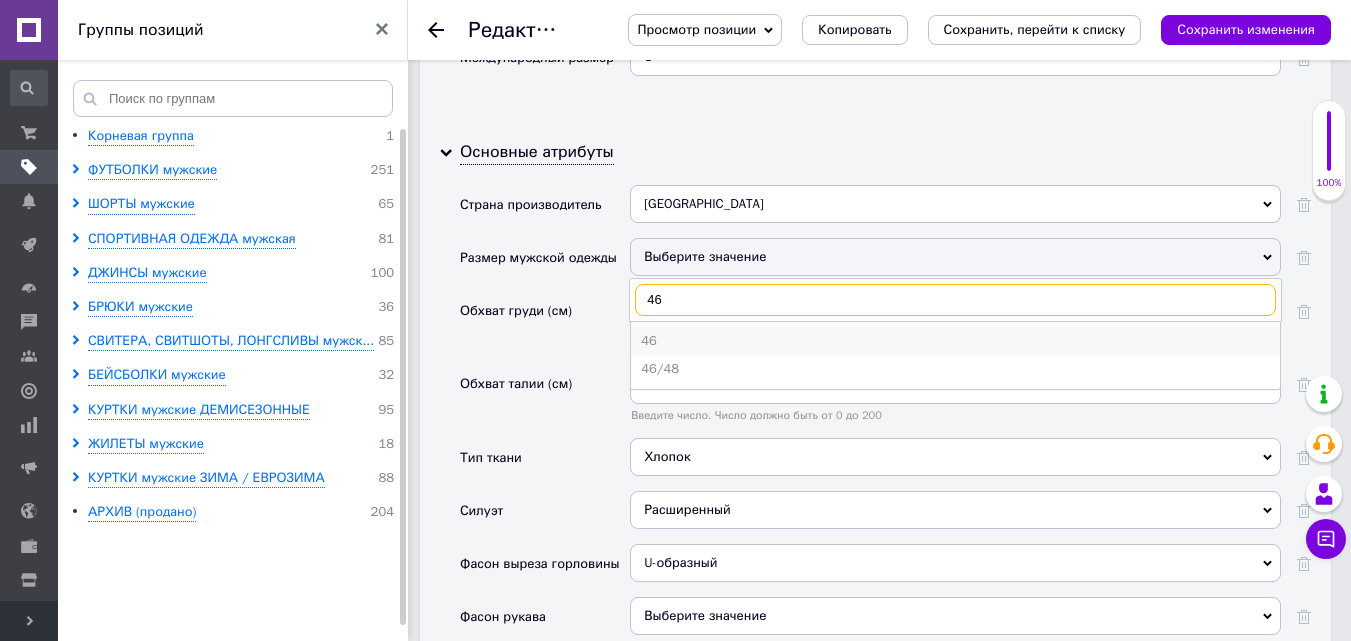 type on "46" 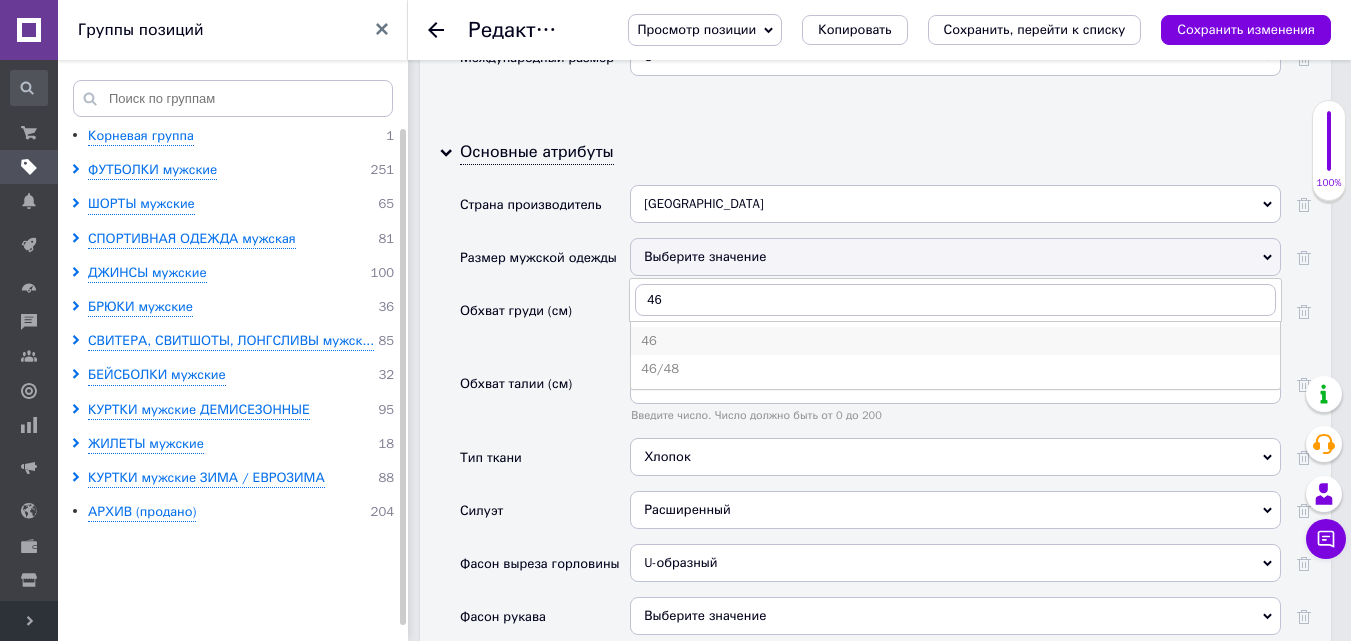 click on "46" at bounding box center (955, 341) 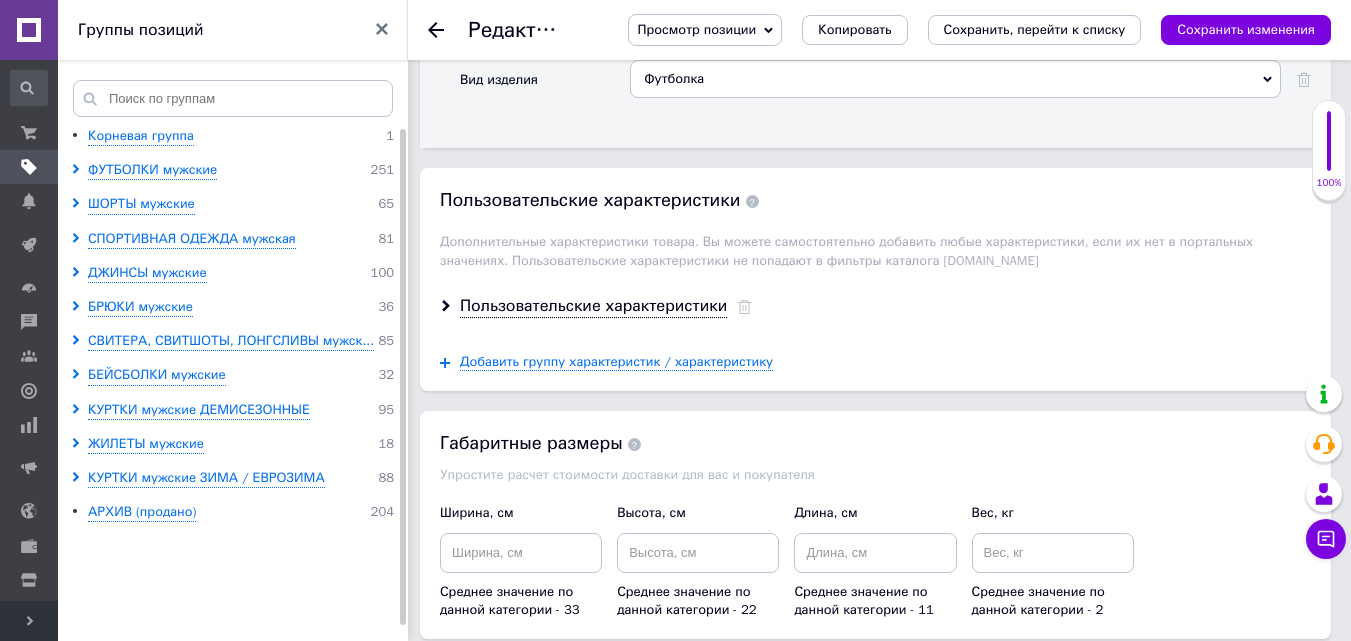 scroll, scrollTop: 3496, scrollLeft: 0, axis: vertical 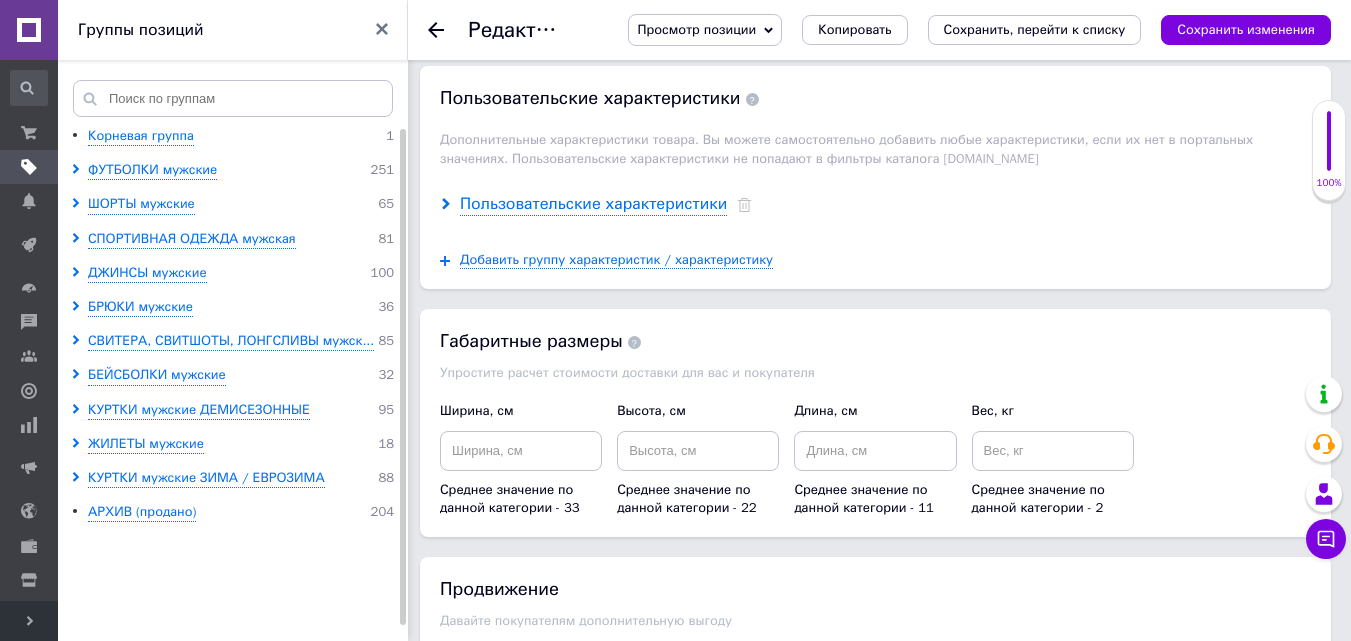 click on "Пользовательские характеристики" at bounding box center (593, 204) 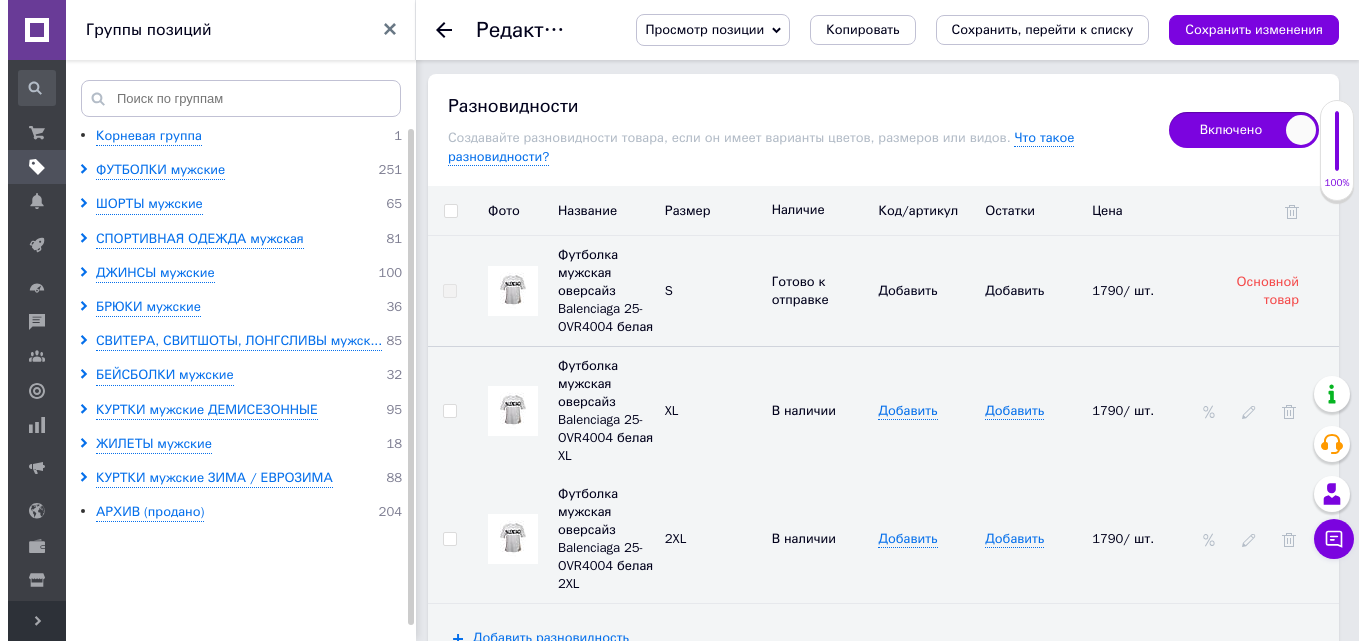 scroll, scrollTop: 4324, scrollLeft: 0, axis: vertical 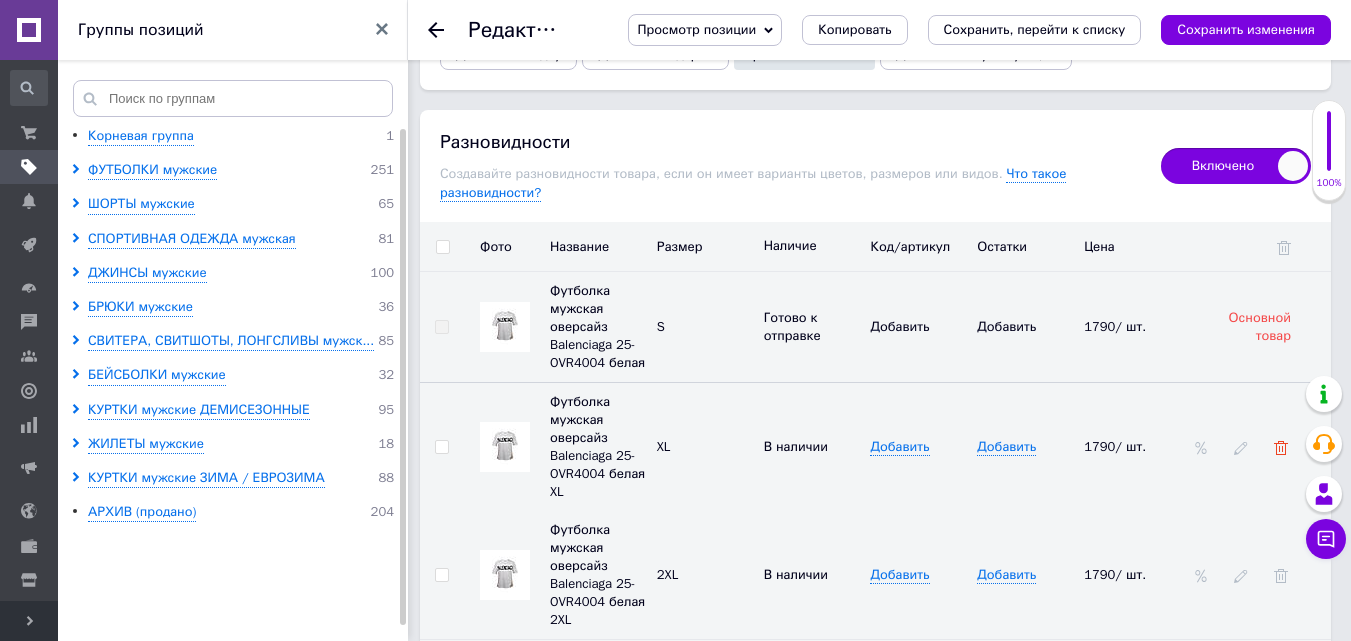 click 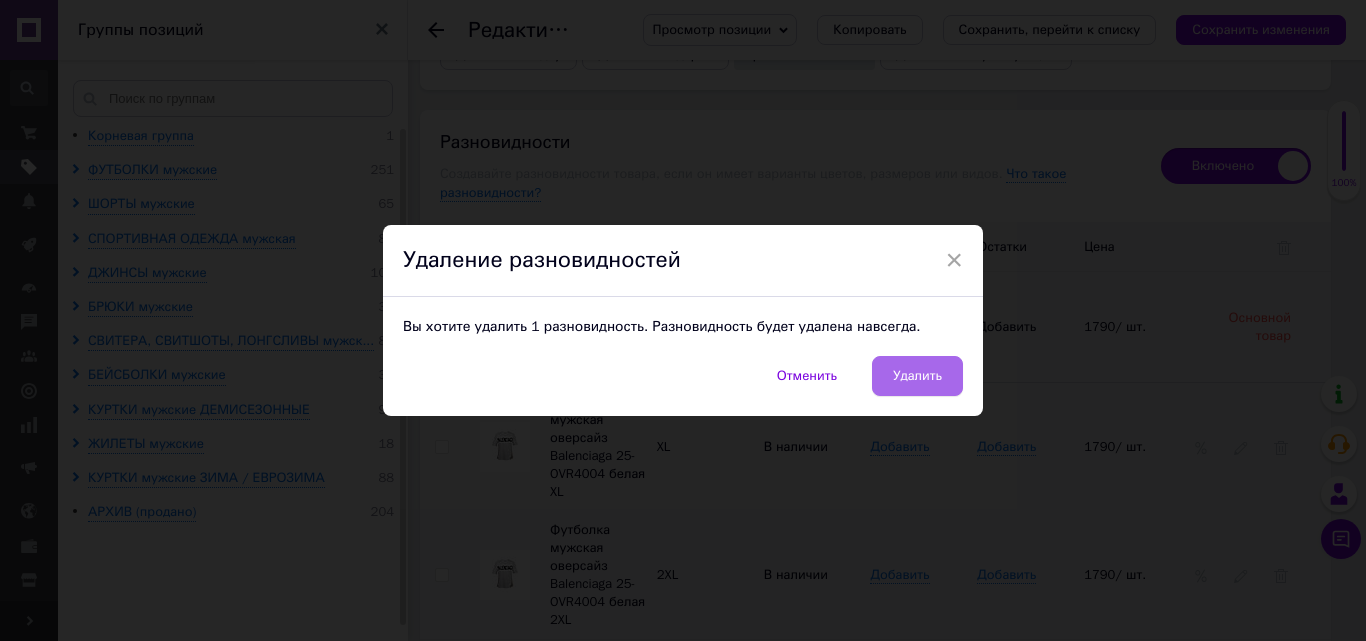 click on "Удалить" at bounding box center [917, 376] 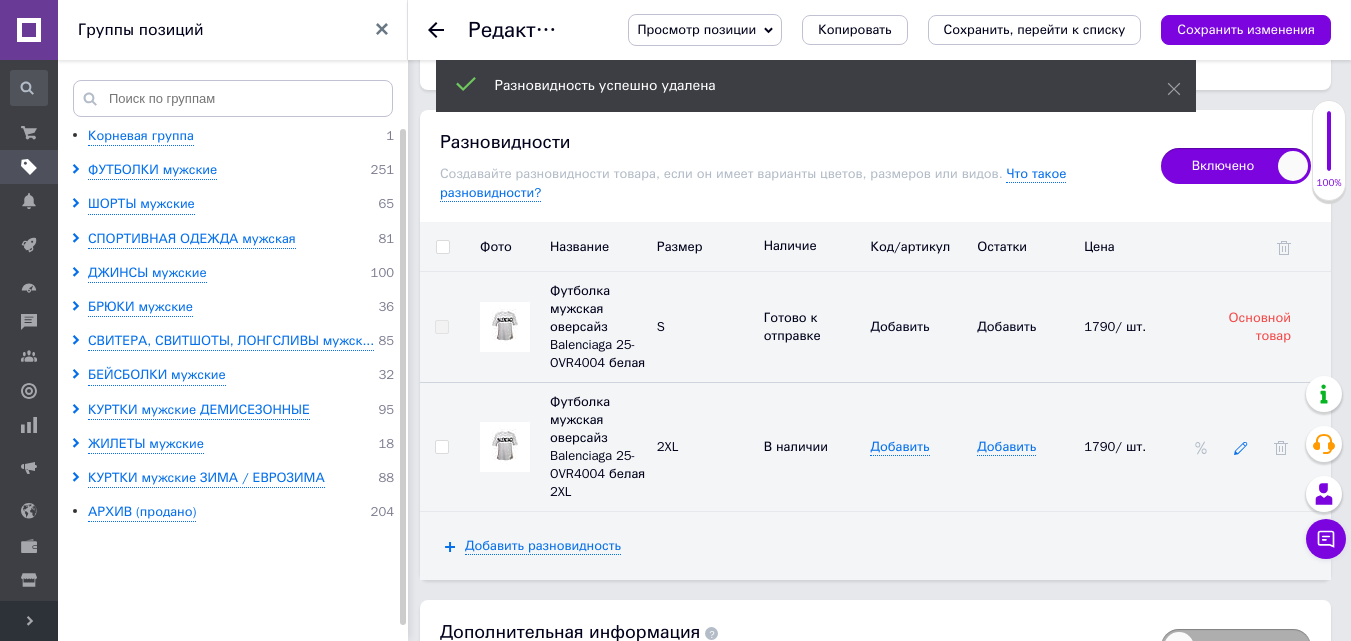 click 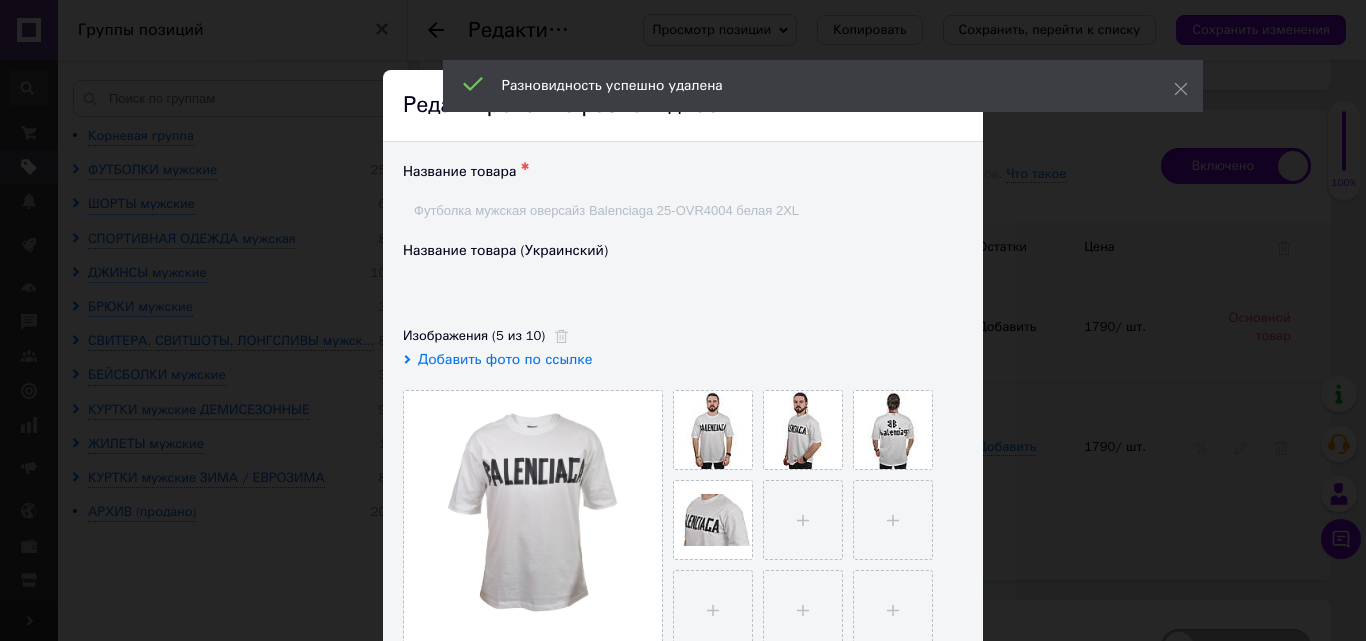 type on "Футболка чоловіча оверсайз Balenciaga 25-OVR4004 біла 2XL" 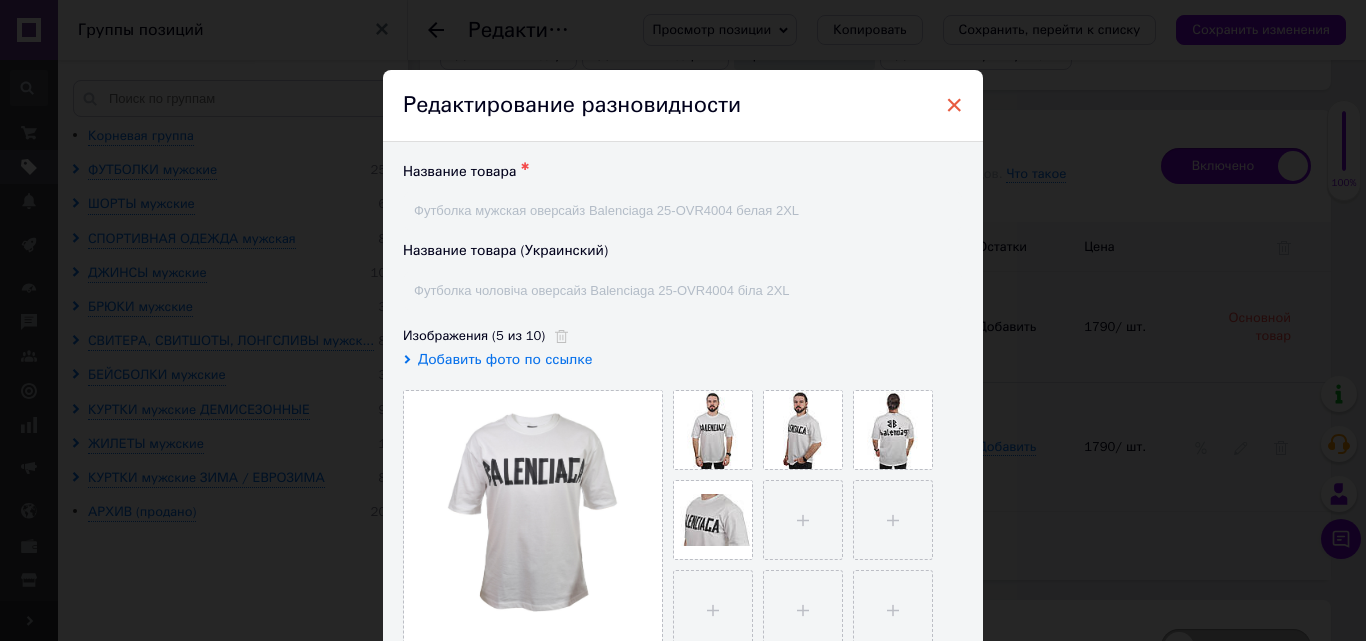 click on "×" at bounding box center [954, 105] 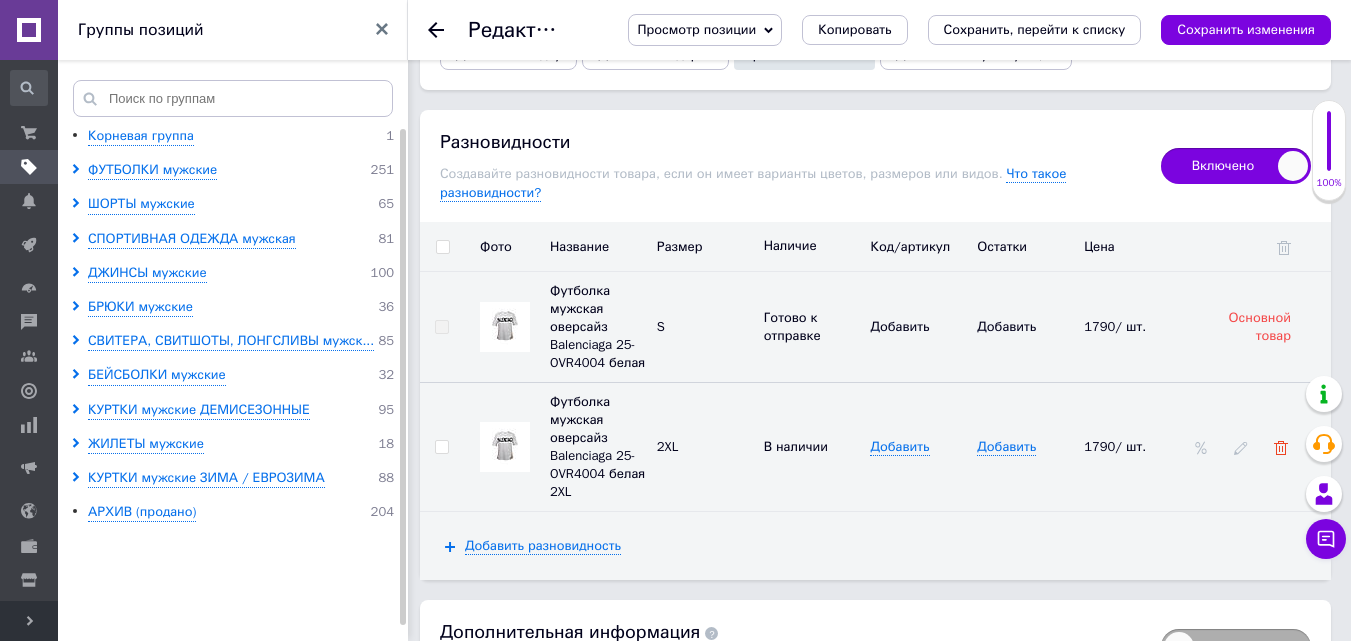 click 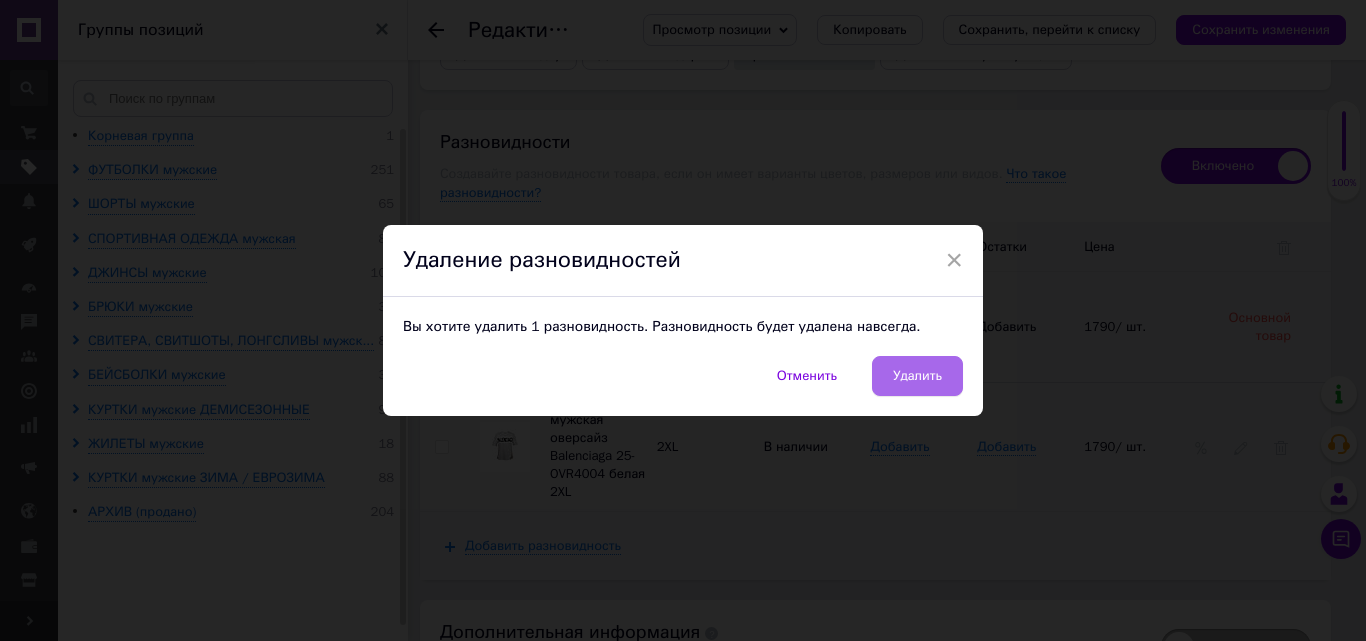 click on "Удалить" at bounding box center (917, 376) 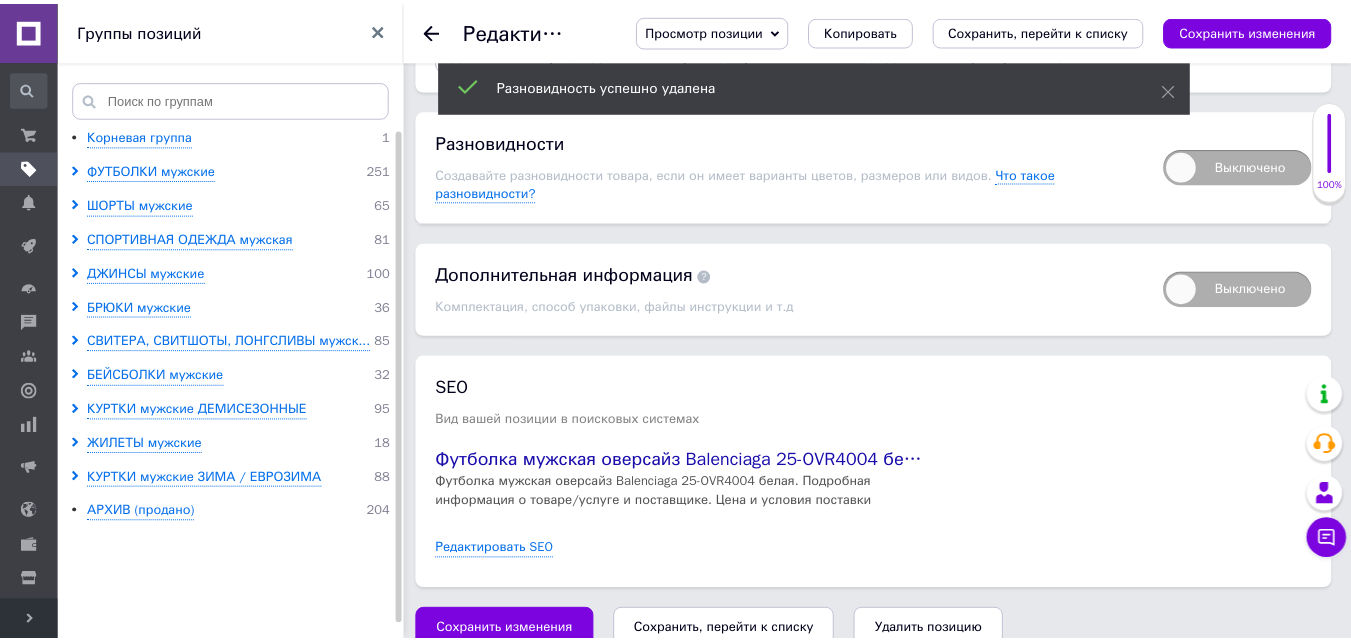scroll, scrollTop: 4277, scrollLeft: 0, axis: vertical 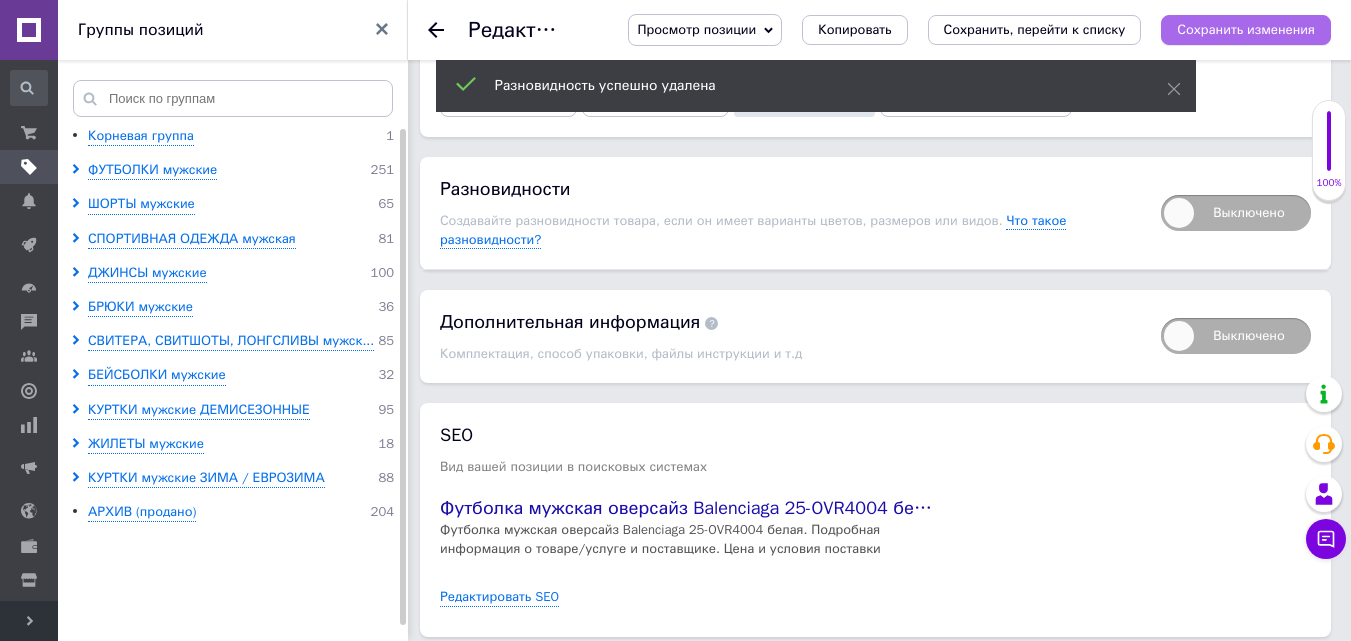 click on "Сохранить изменения" at bounding box center [1246, 29] 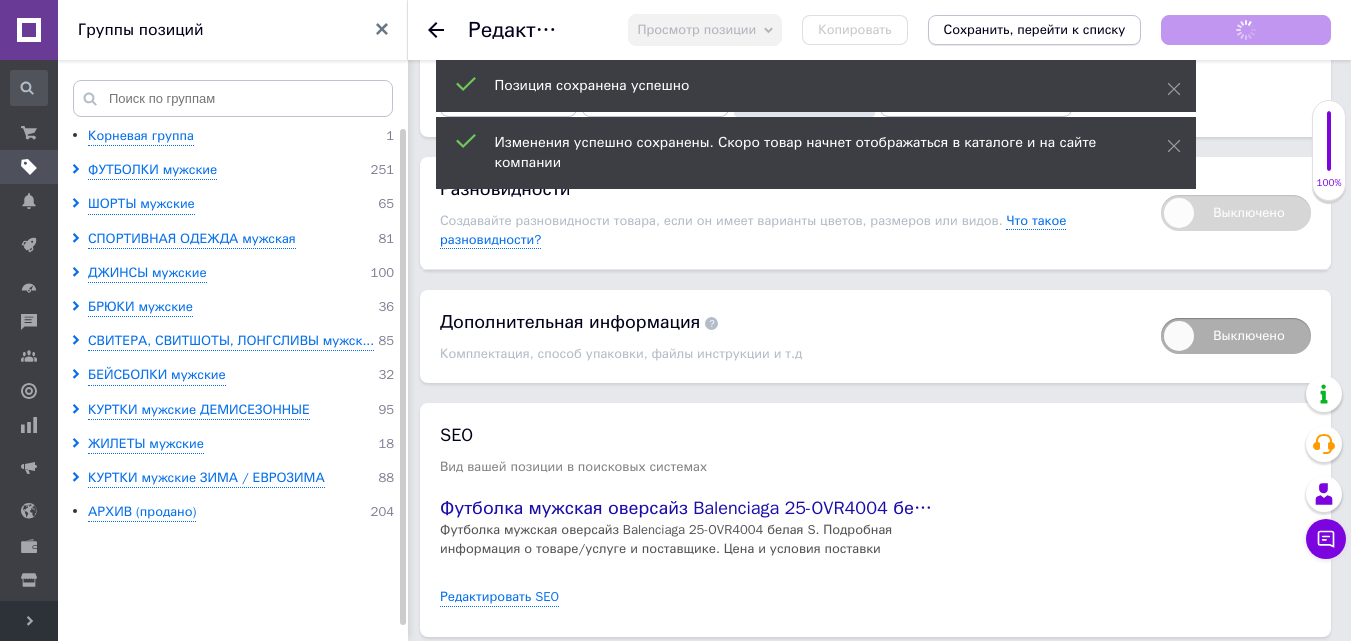 click on "Сохранить, перейти к списку" at bounding box center [1035, 29] 